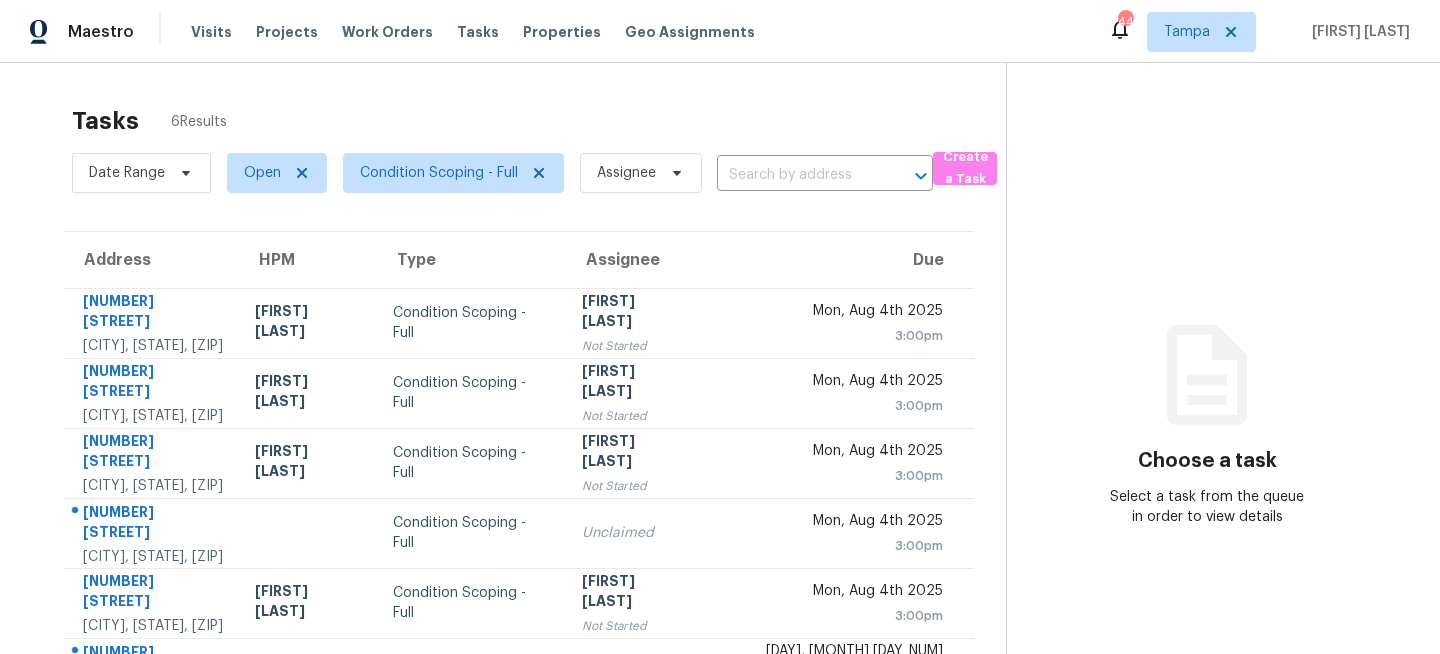 scroll, scrollTop: 0, scrollLeft: 0, axis: both 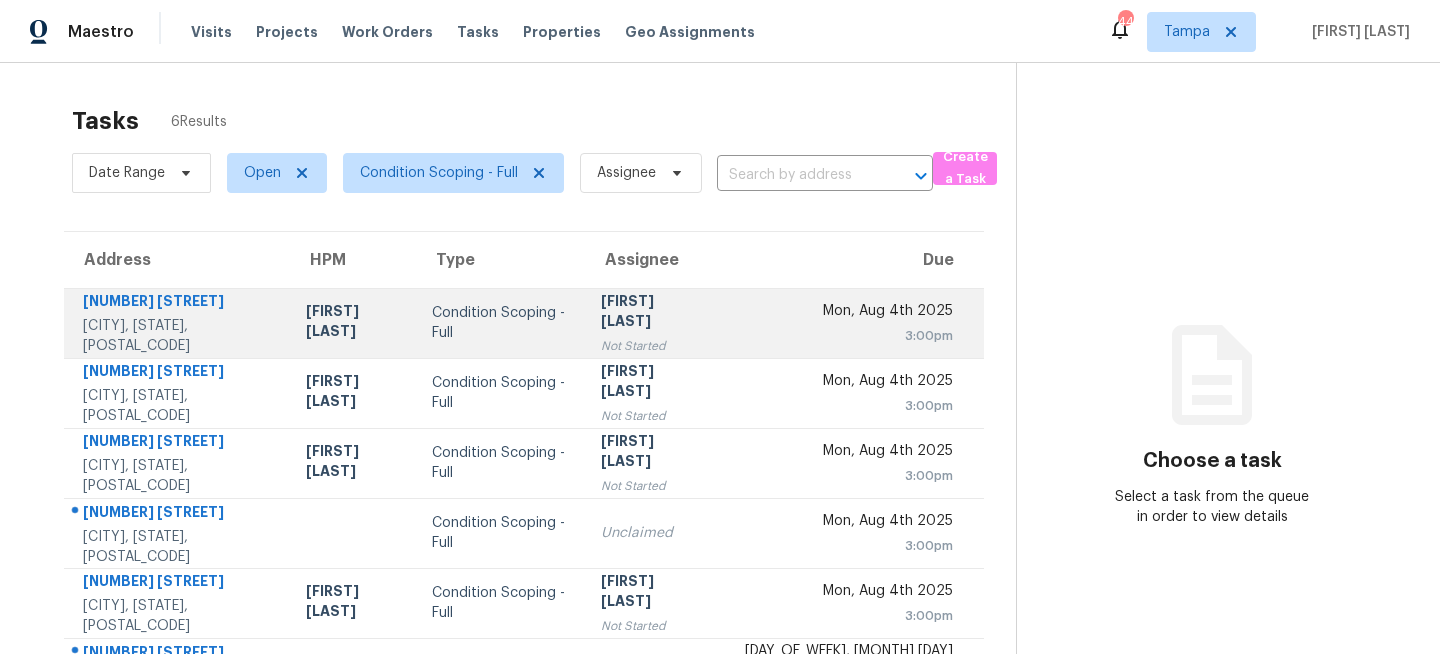 click on "Condition Scoping - Full" at bounding box center (500, 323) 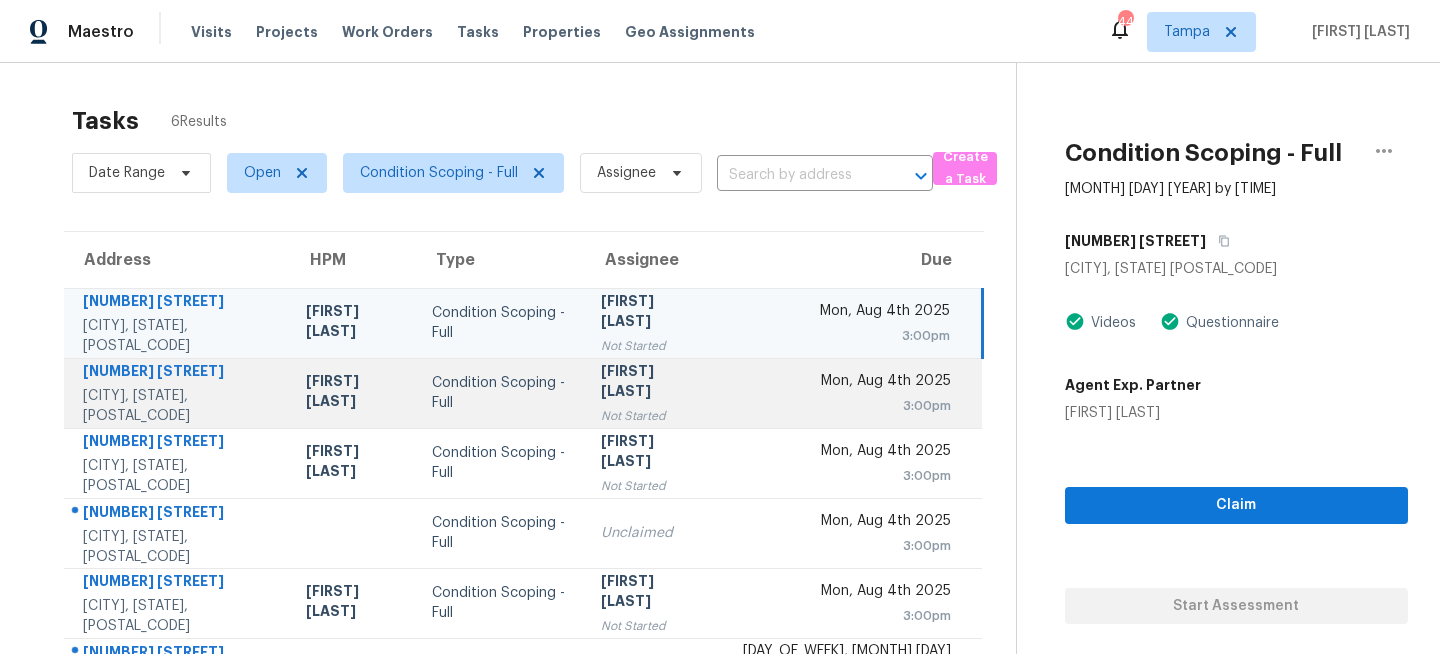 scroll, scrollTop: 70, scrollLeft: 0, axis: vertical 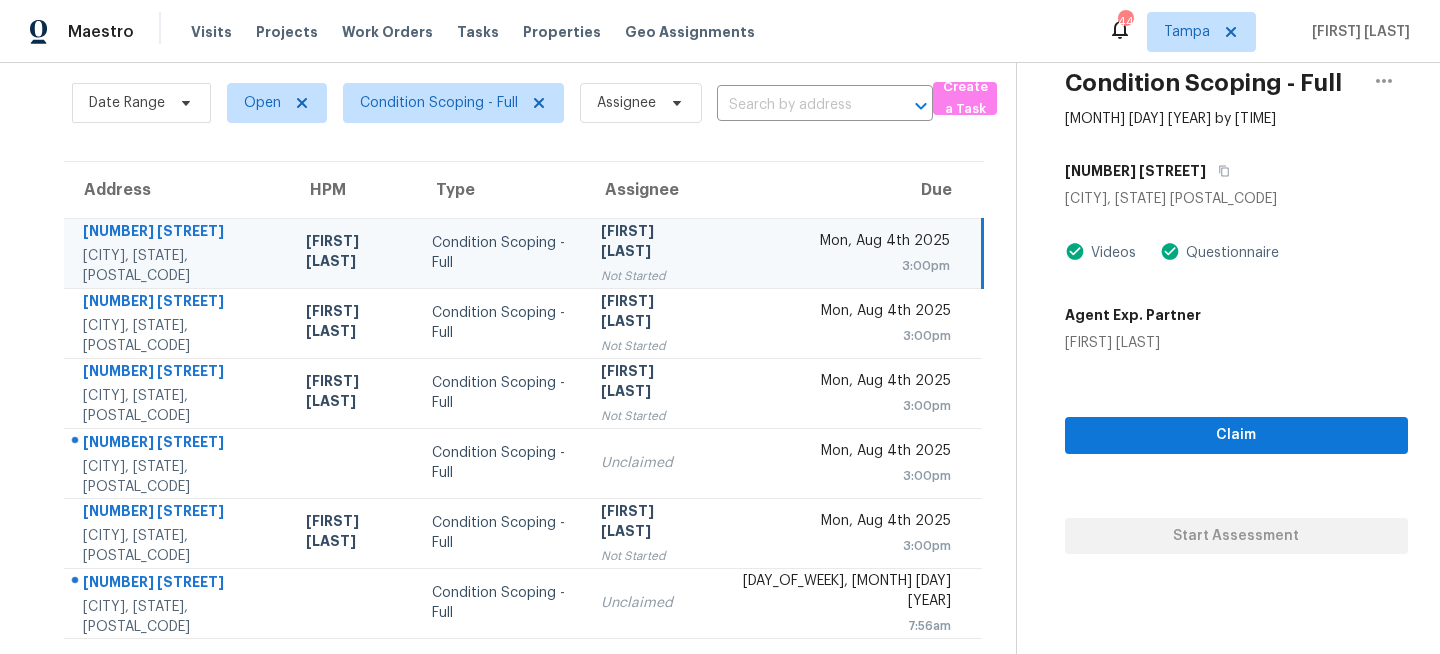 click on "[NUMBER] [STREET]" at bounding box center (1236, 171) 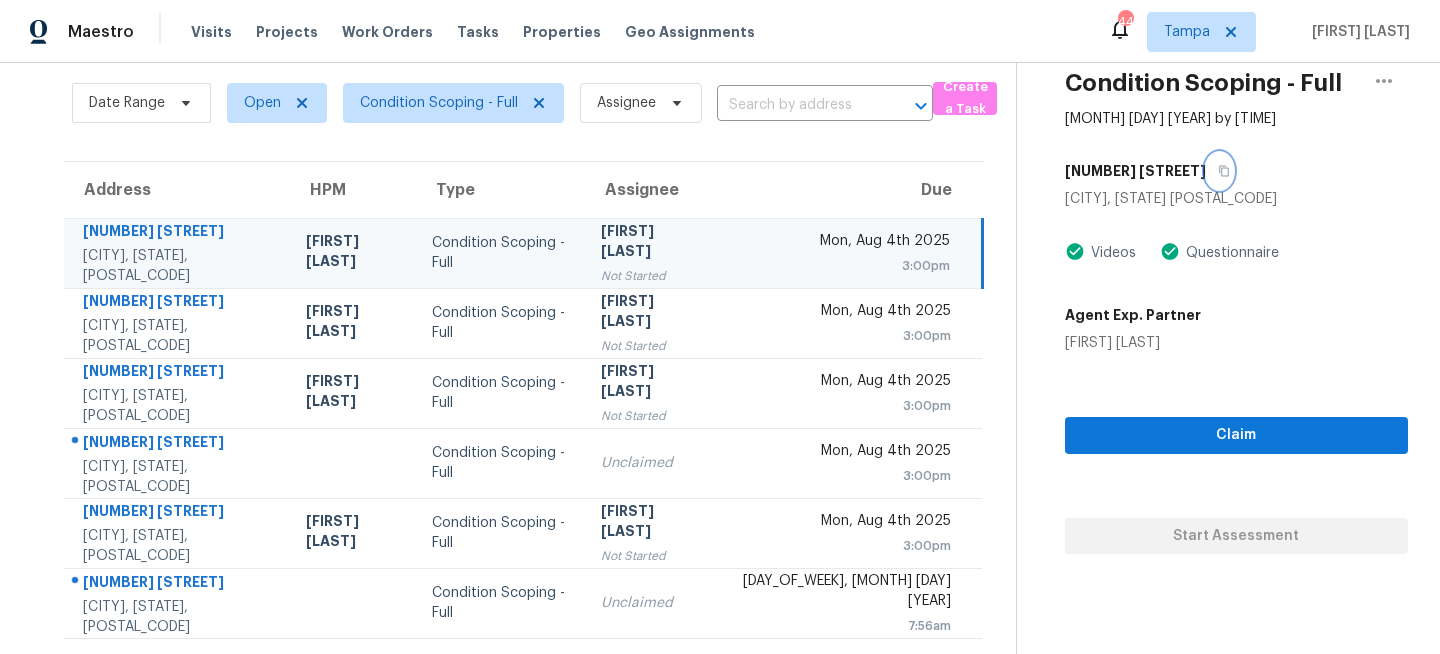 click 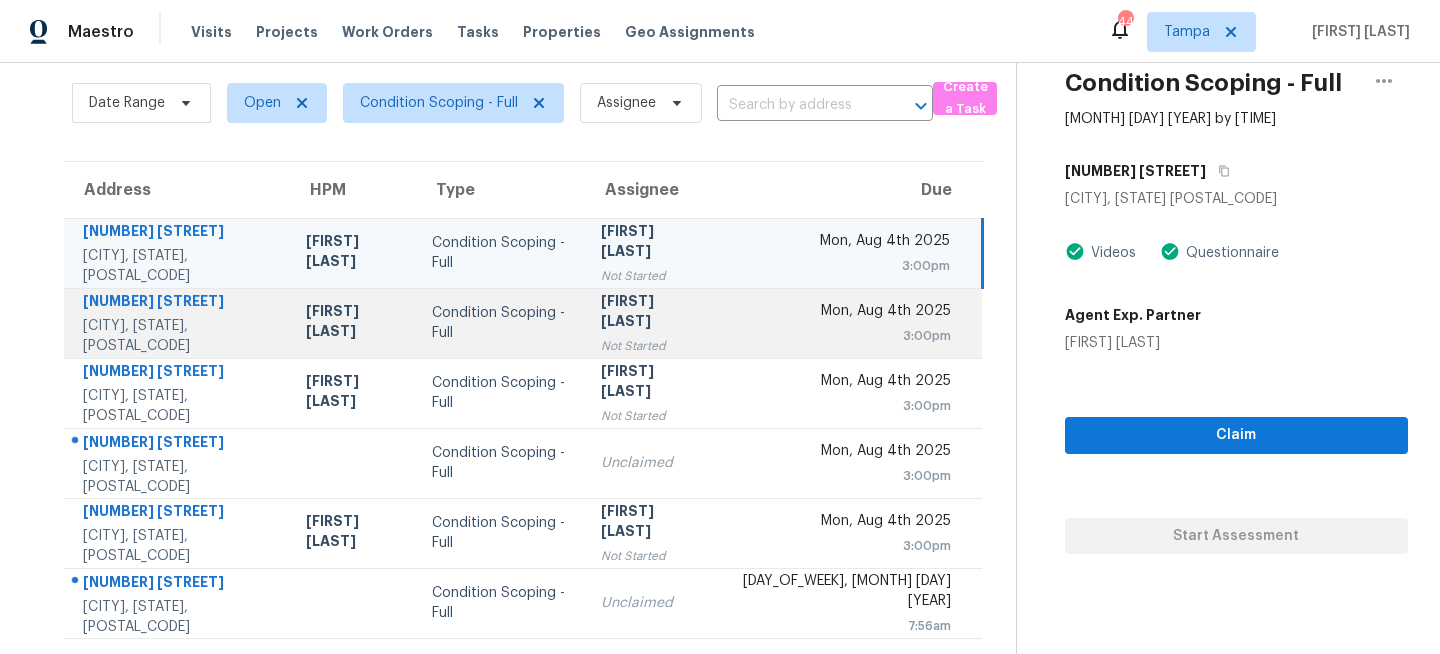 click on "[FIRST] [LAST]" at bounding box center [650, 313] 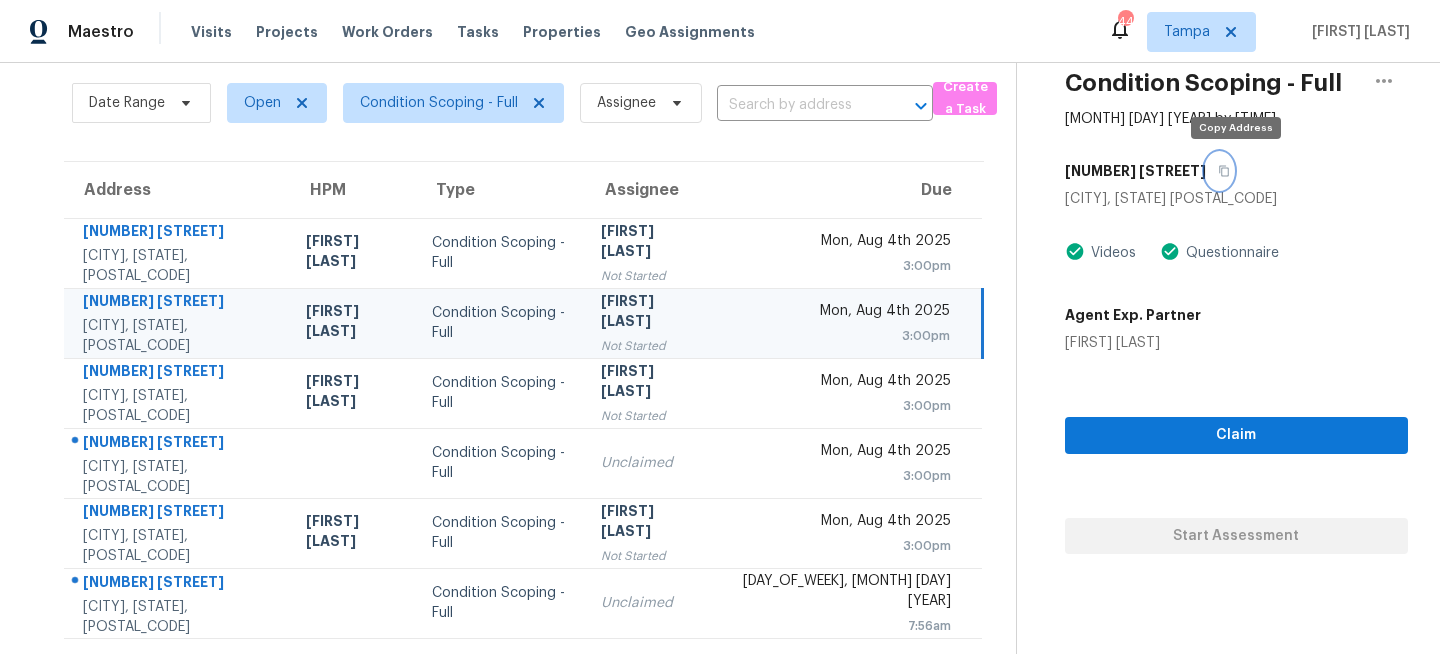 click 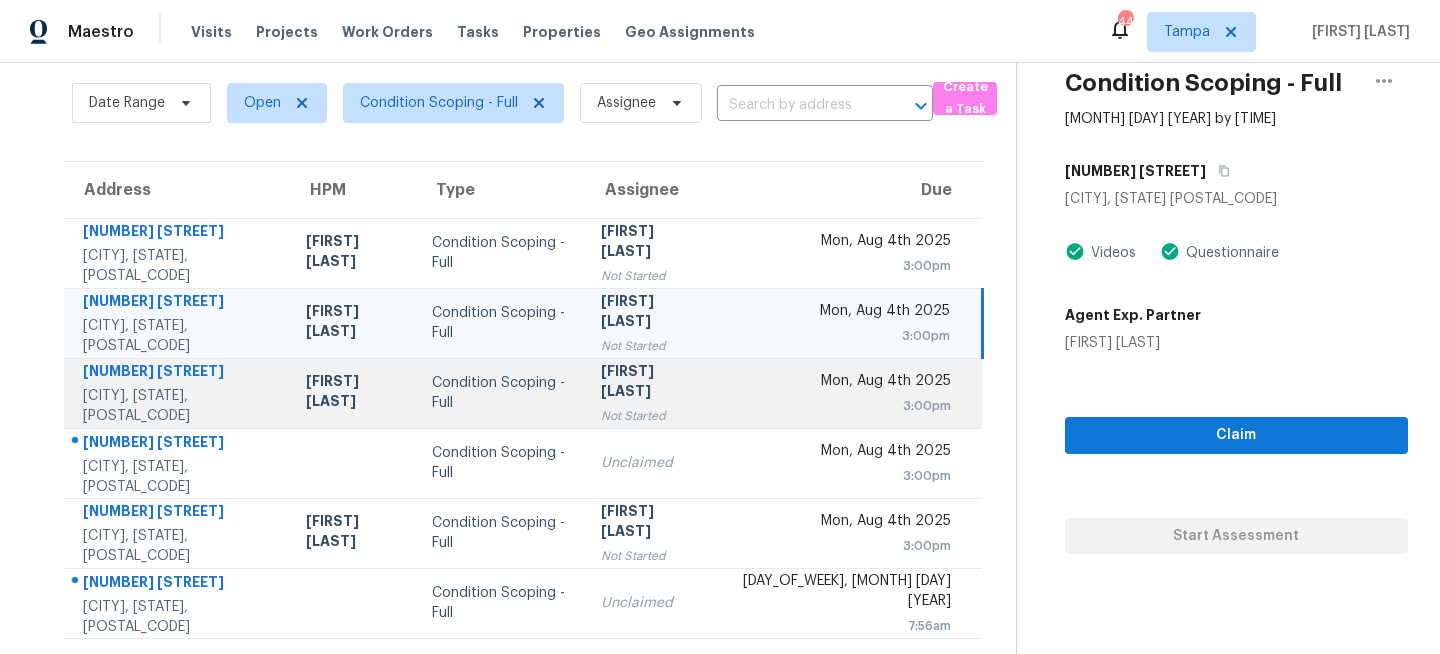 click on "Condition Scoping - Full" at bounding box center (500, 393) 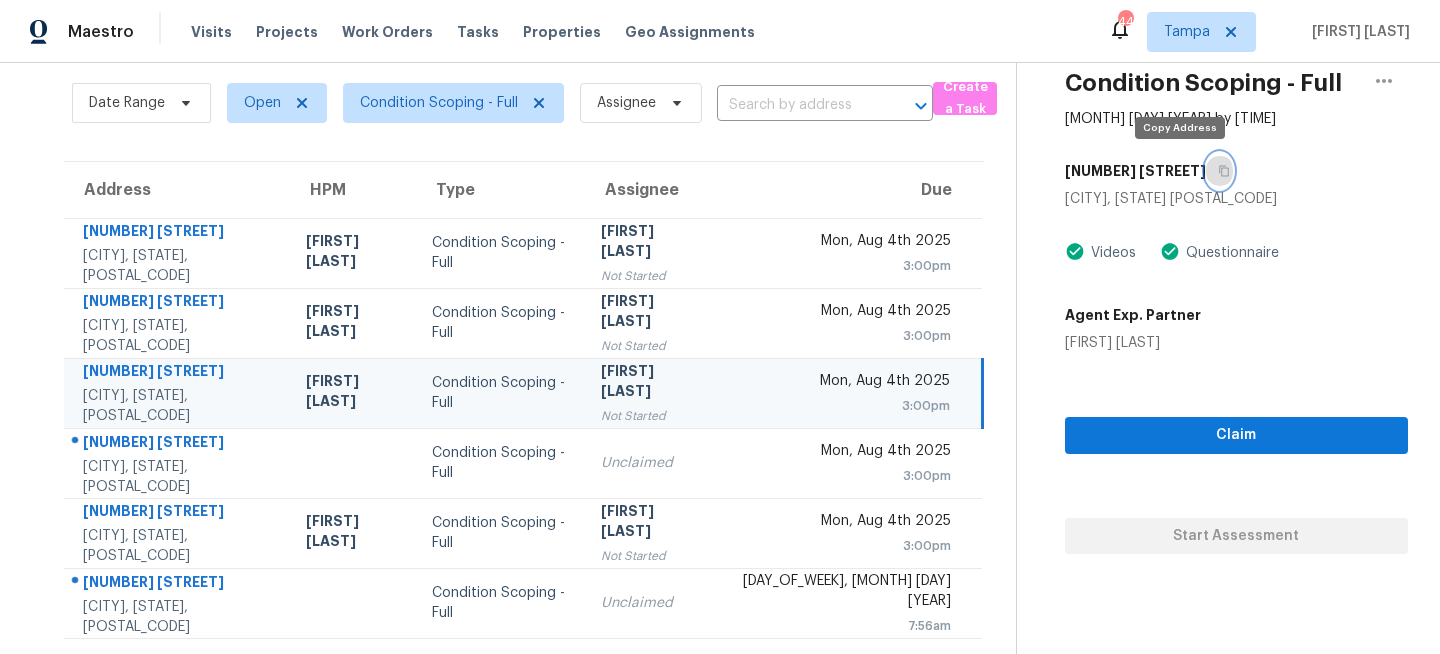 click 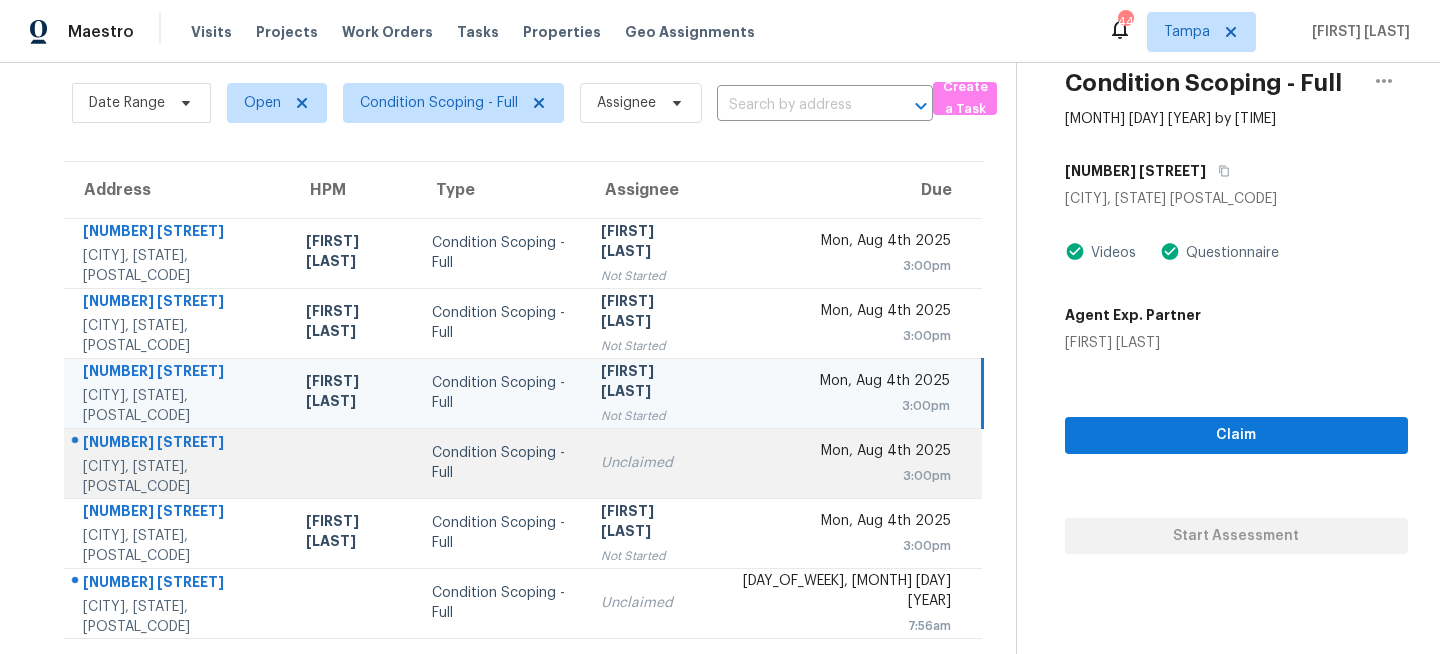 click on "Unclaimed" at bounding box center (650, 463) 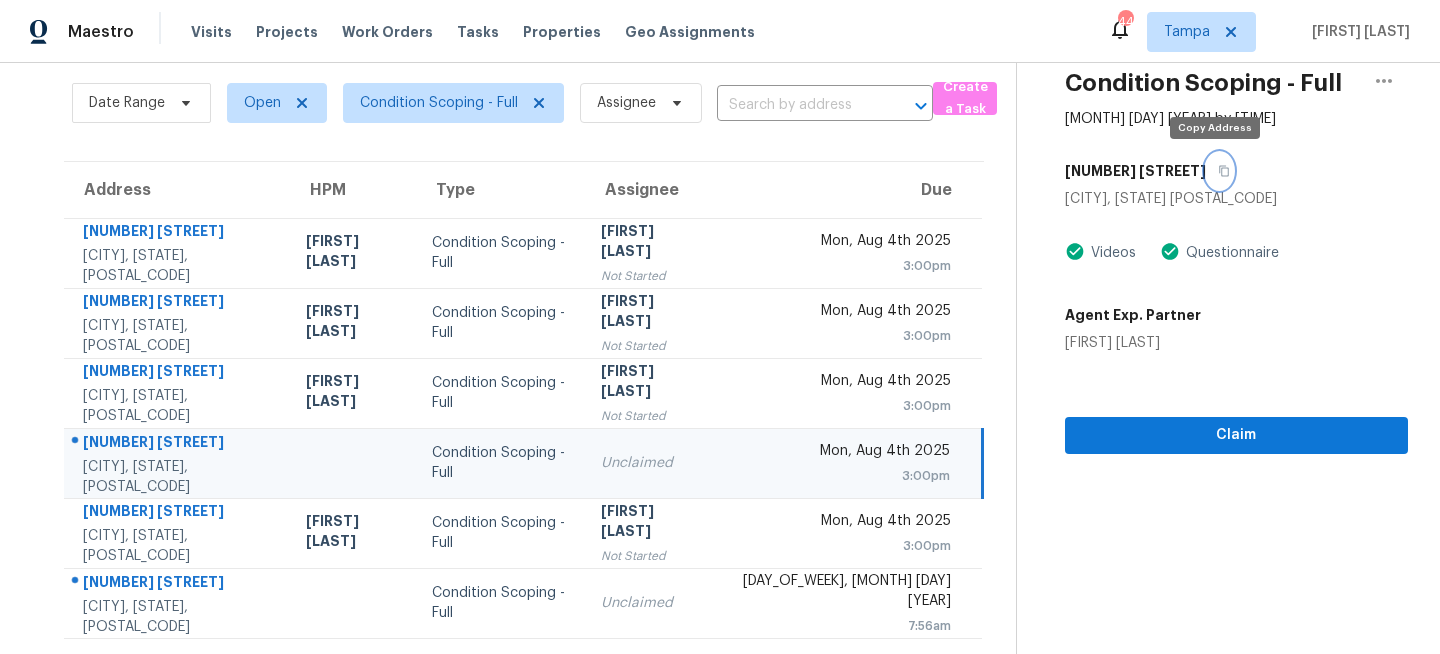 click at bounding box center [1219, 171] 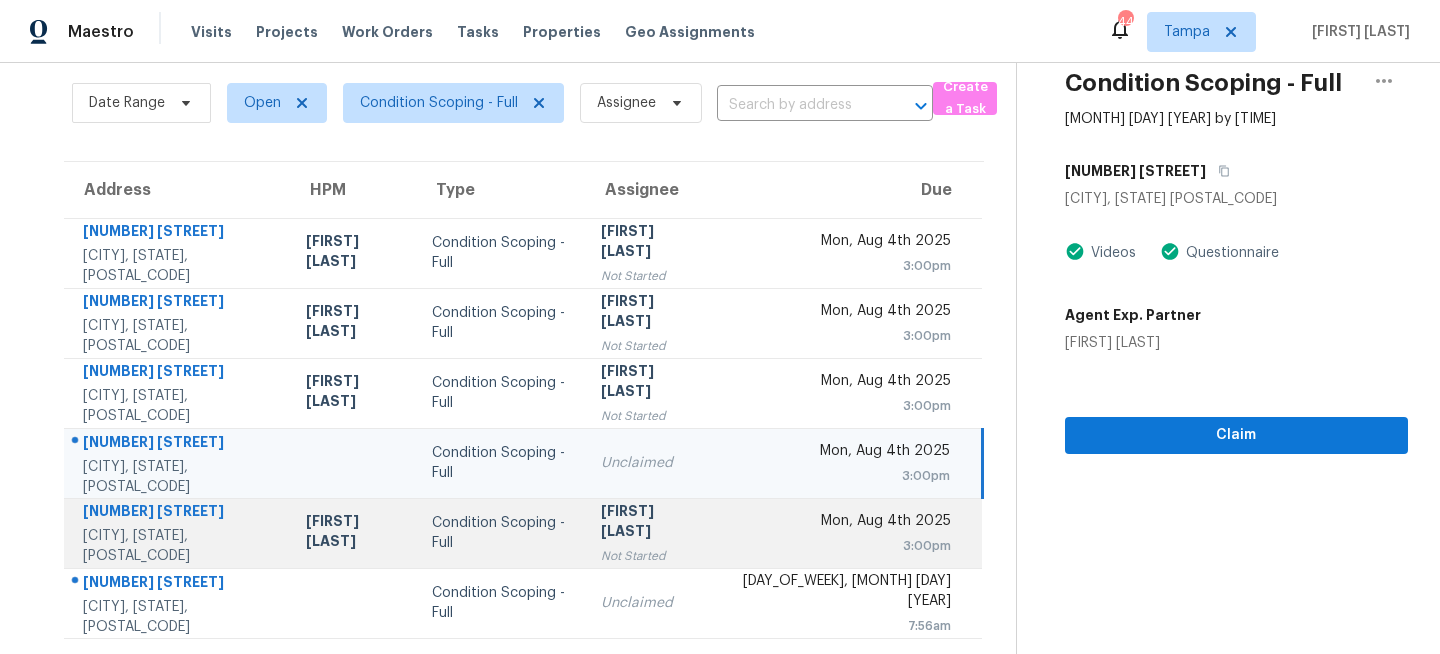 click on "Hariharan GV" at bounding box center (650, 523) 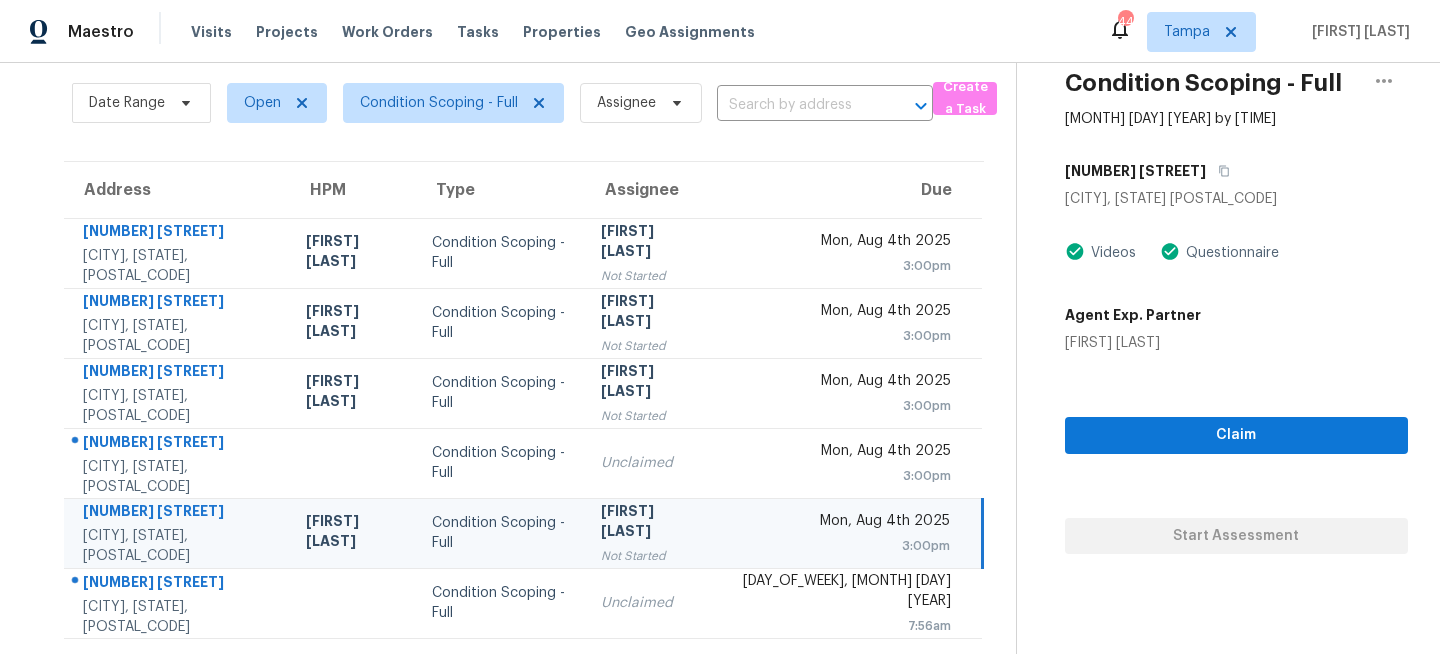 click on "5721 Bentgrass Dr" at bounding box center [1236, 171] 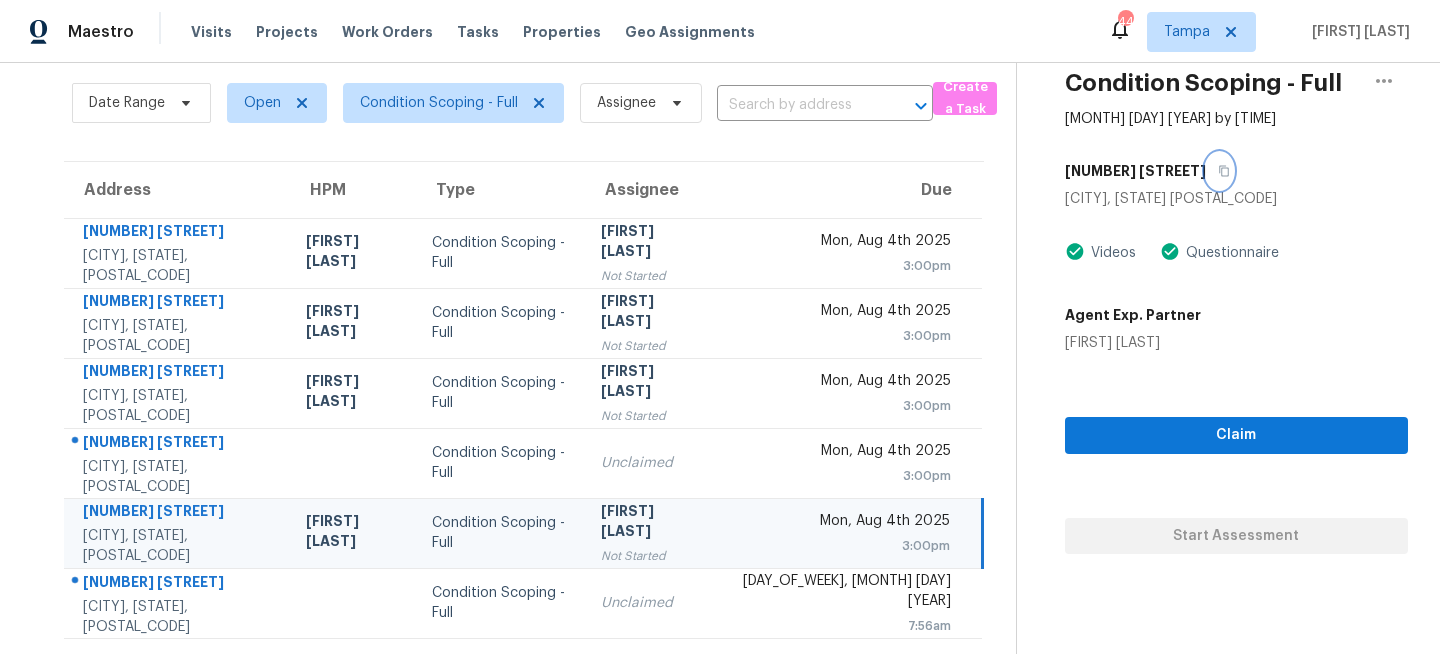 click 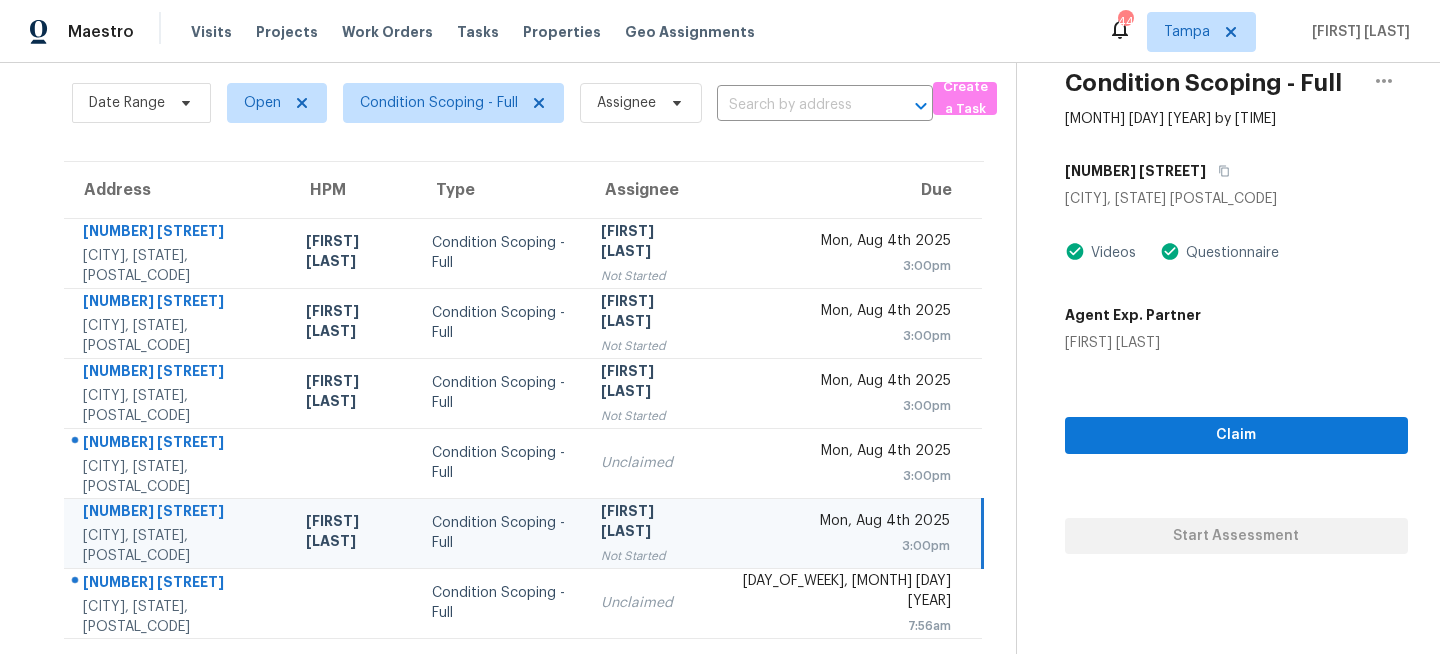 click on "Condition Scoping - Full" at bounding box center [500, 533] 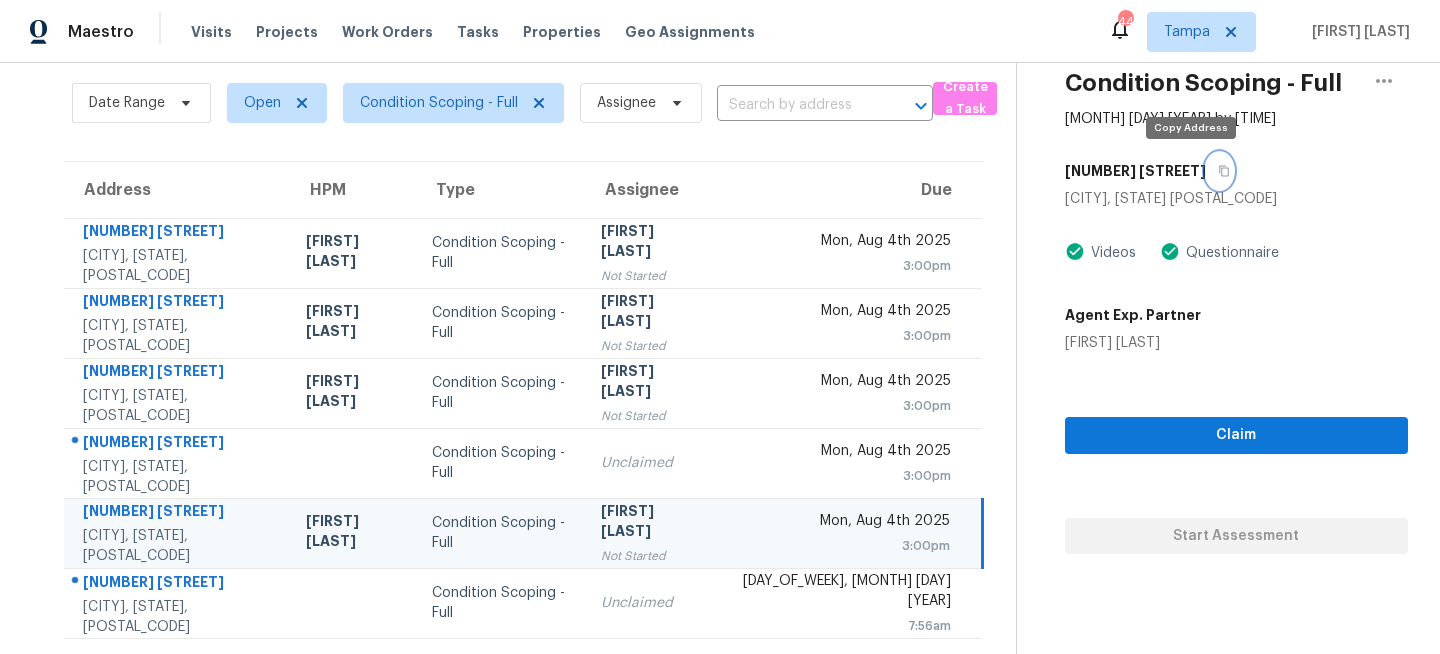 click 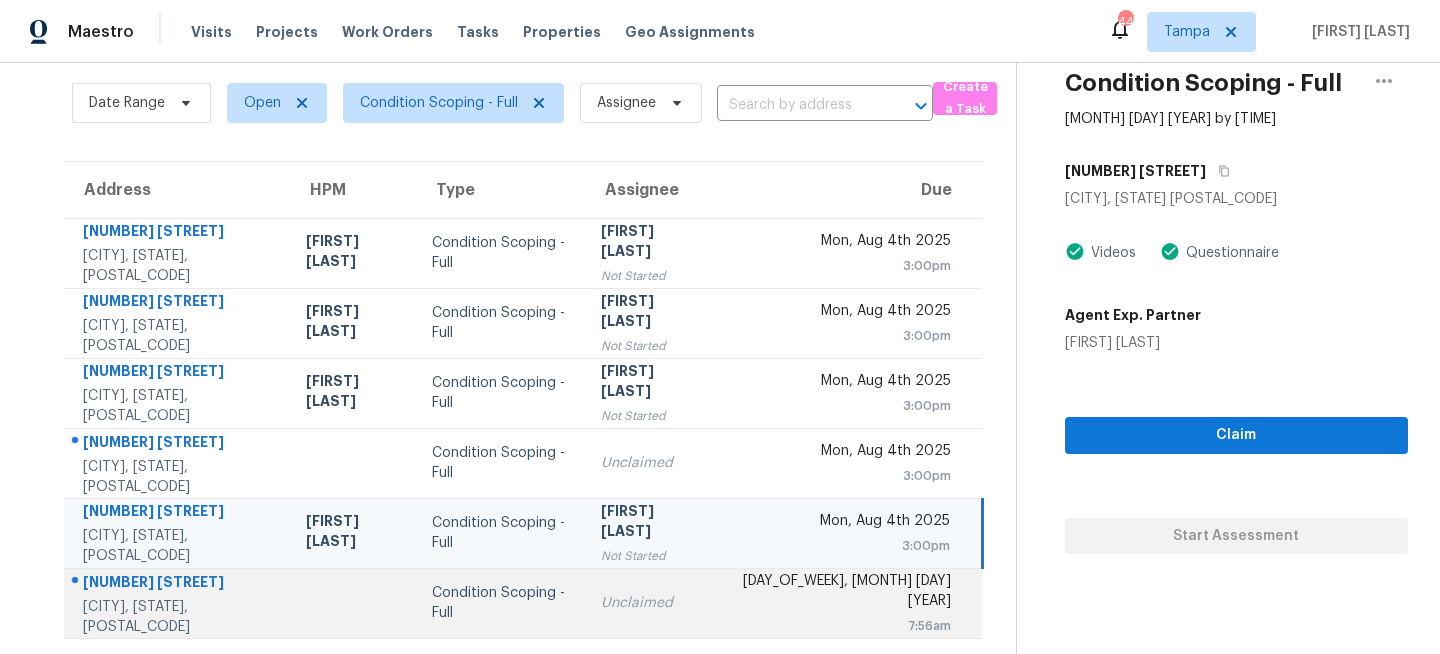 click on "Unclaimed" at bounding box center (650, 603) 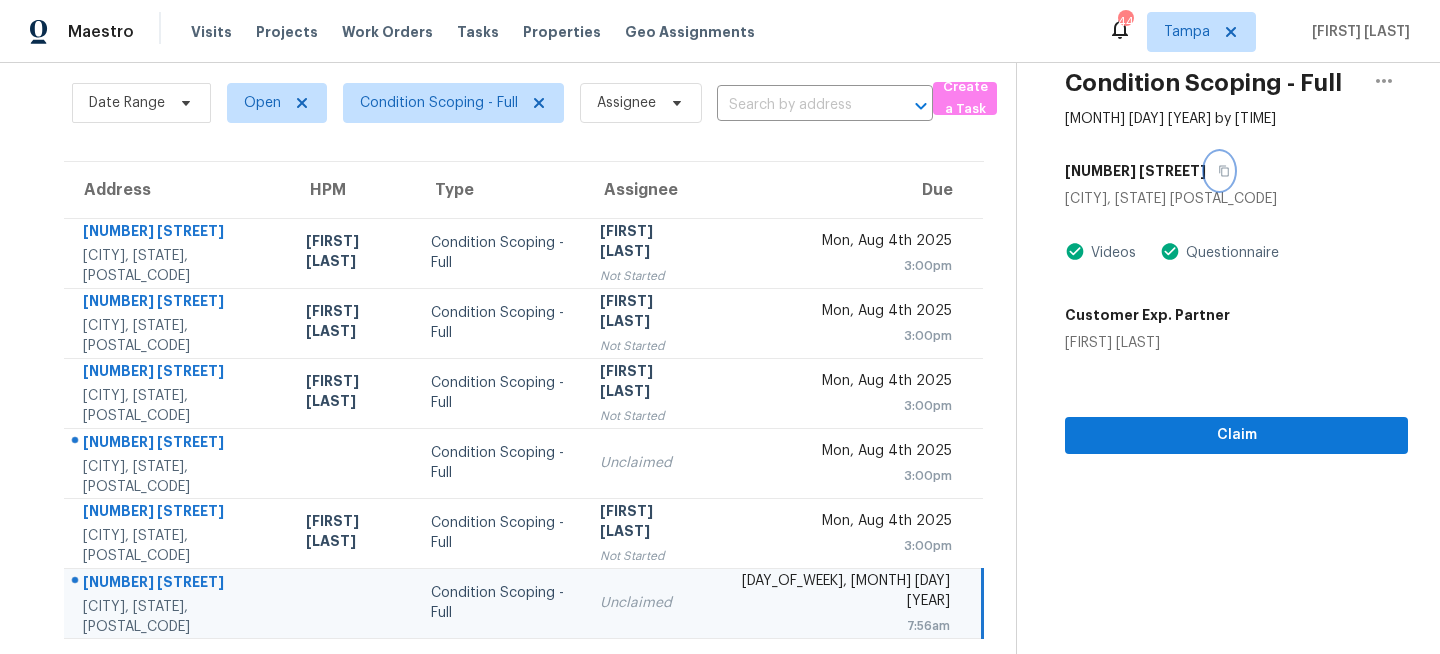 click 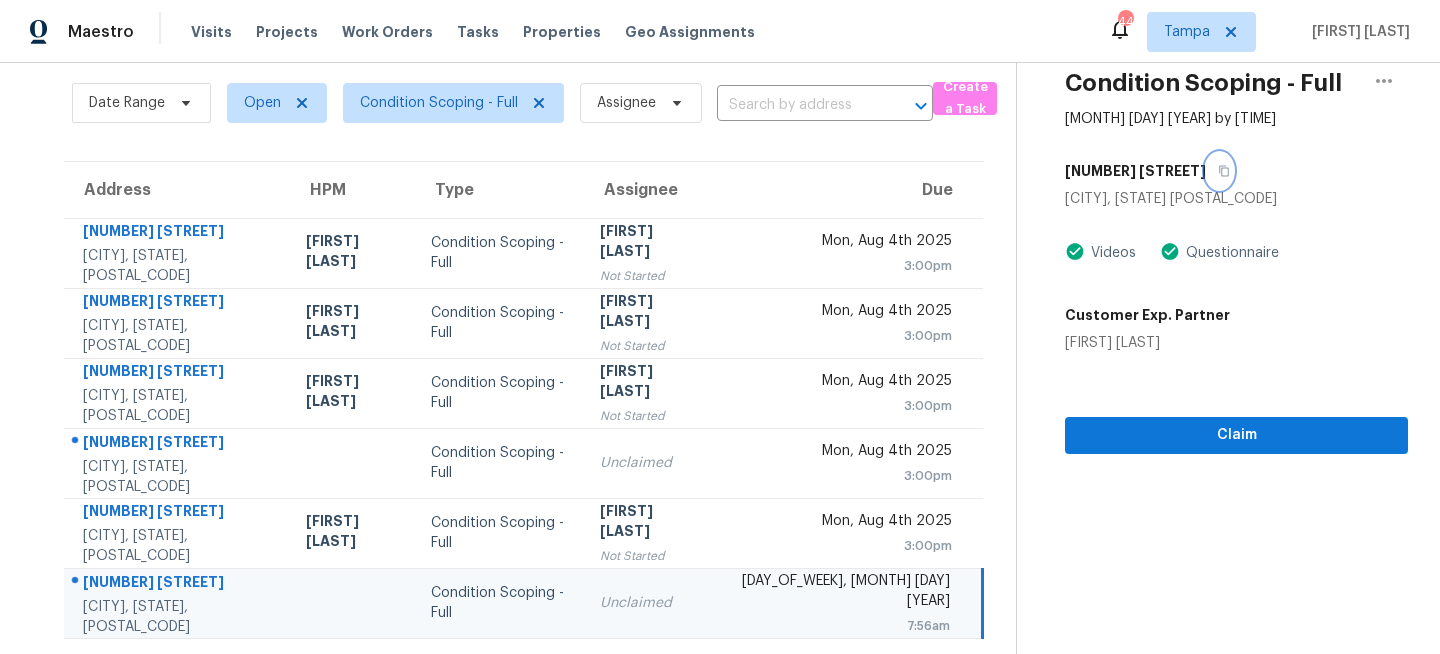 scroll, scrollTop: 0, scrollLeft: 0, axis: both 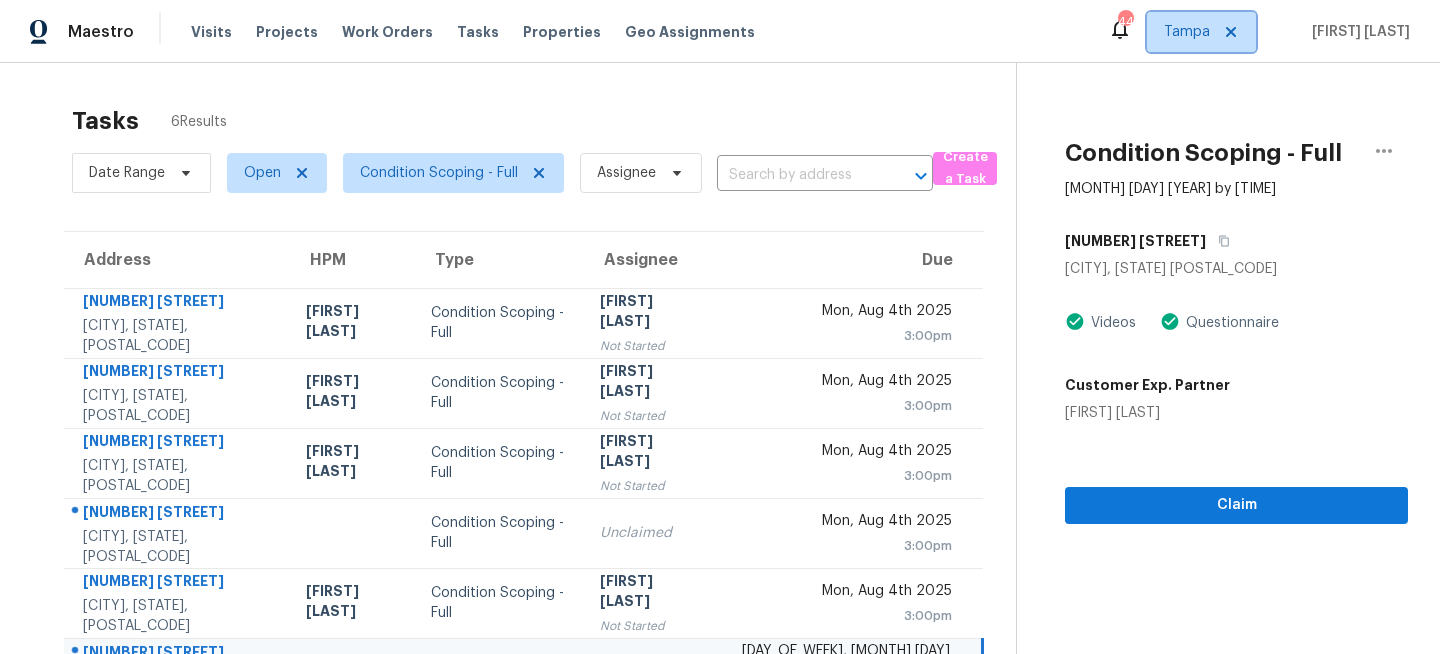 click on "Tampa" at bounding box center [1201, 32] 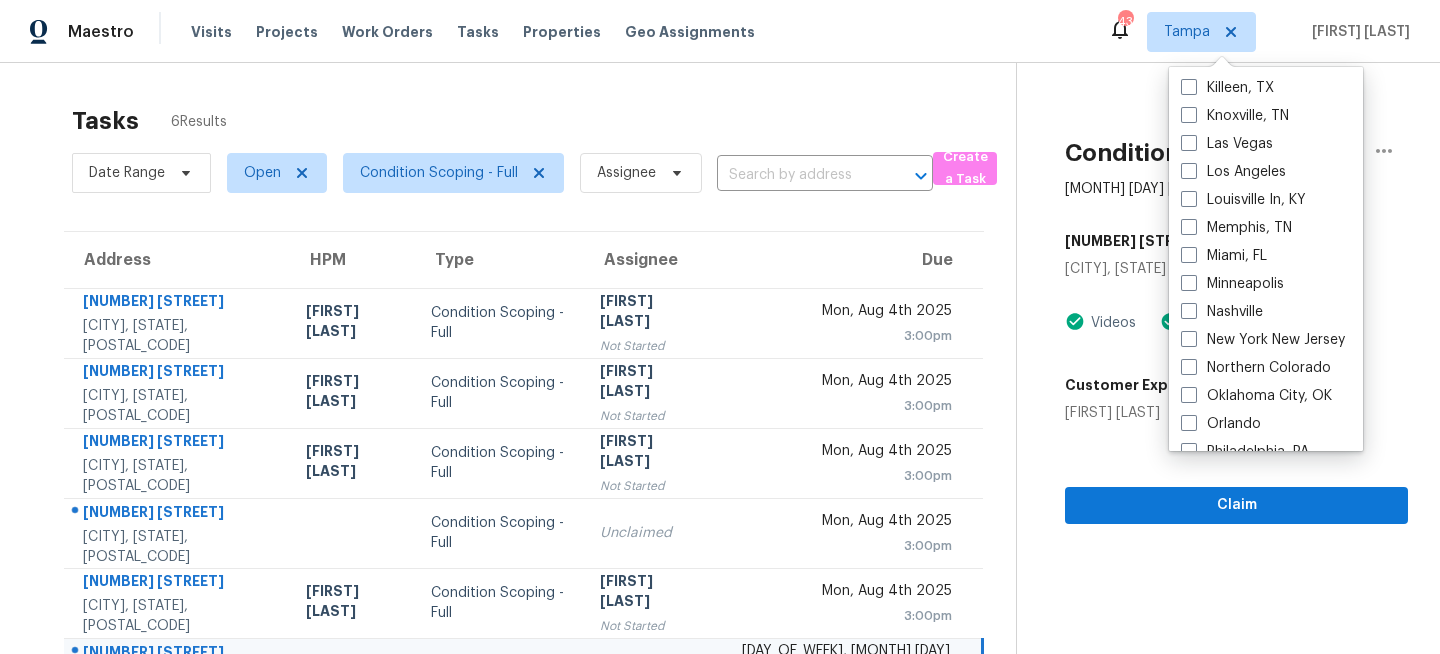 scroll, scrollTop: 815, scrollLeft: 0, axis: vertical 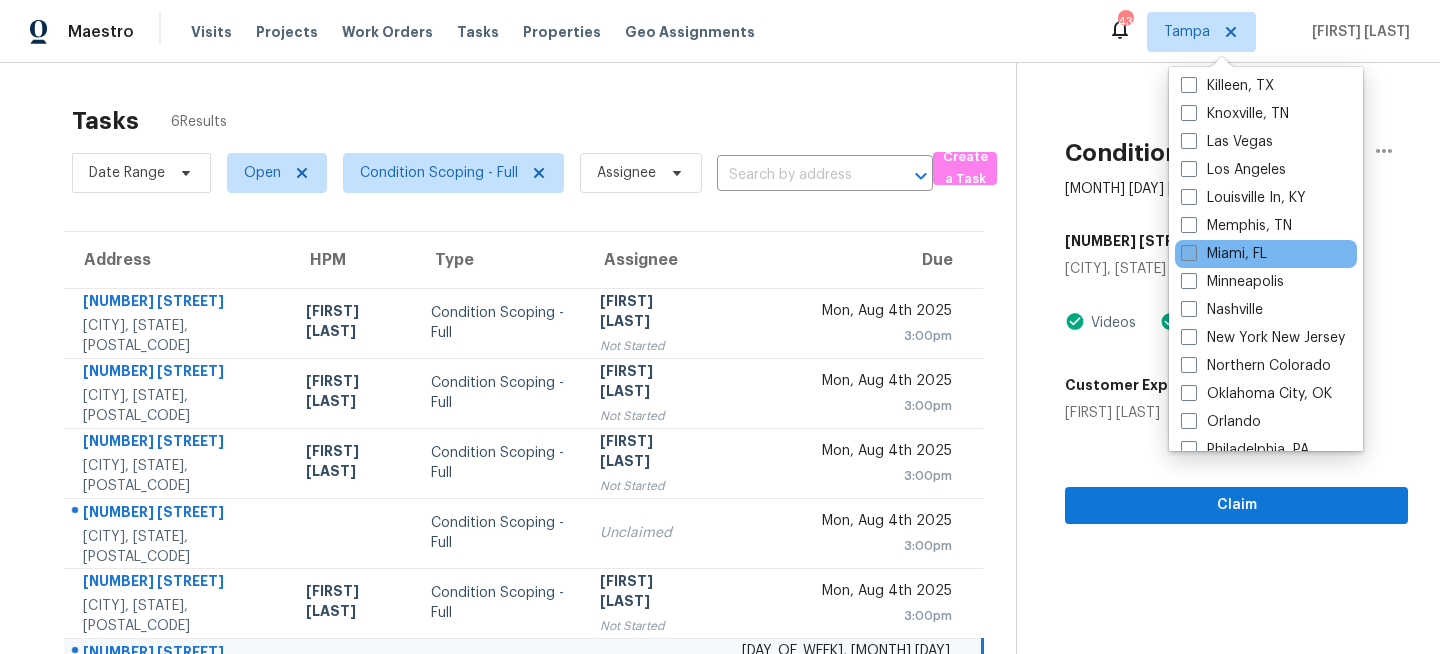 click on "Miami, FL" at bounding box center [1224, 254] 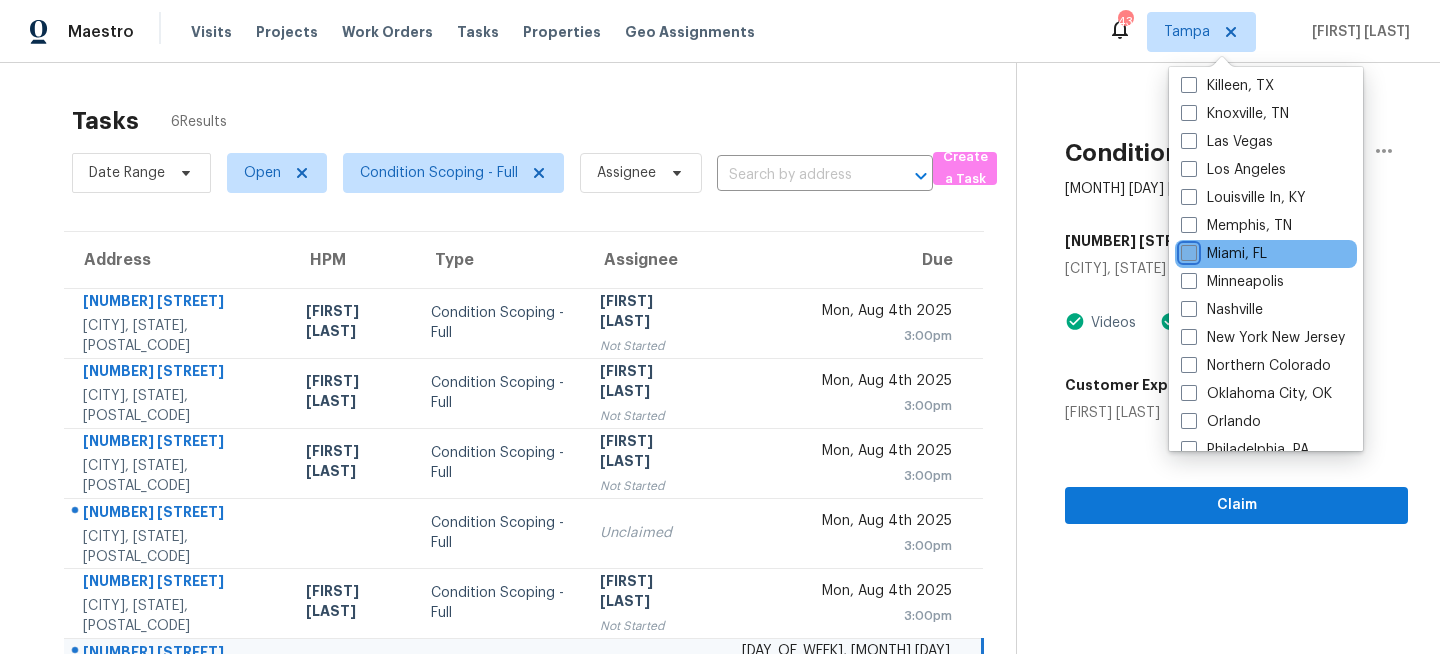 click on "Miami, FL" at bounding box center [1187, 250] 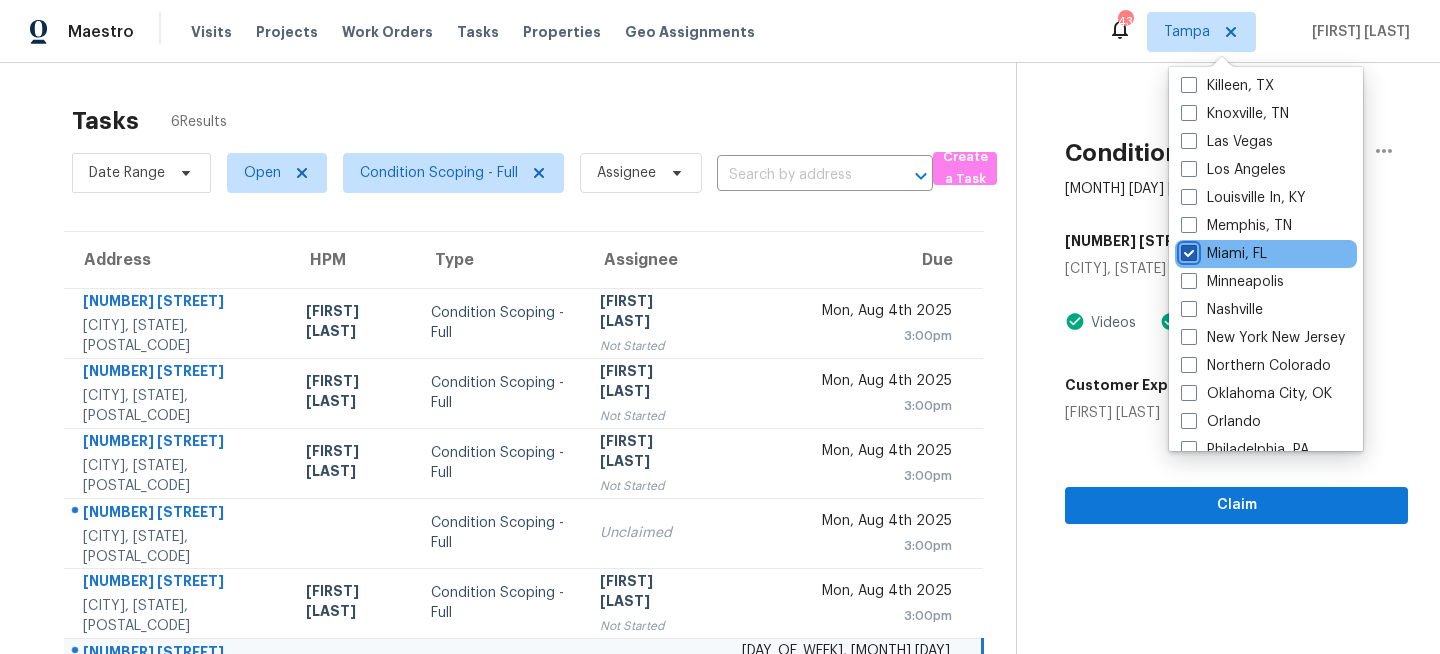 checkbox on "true" 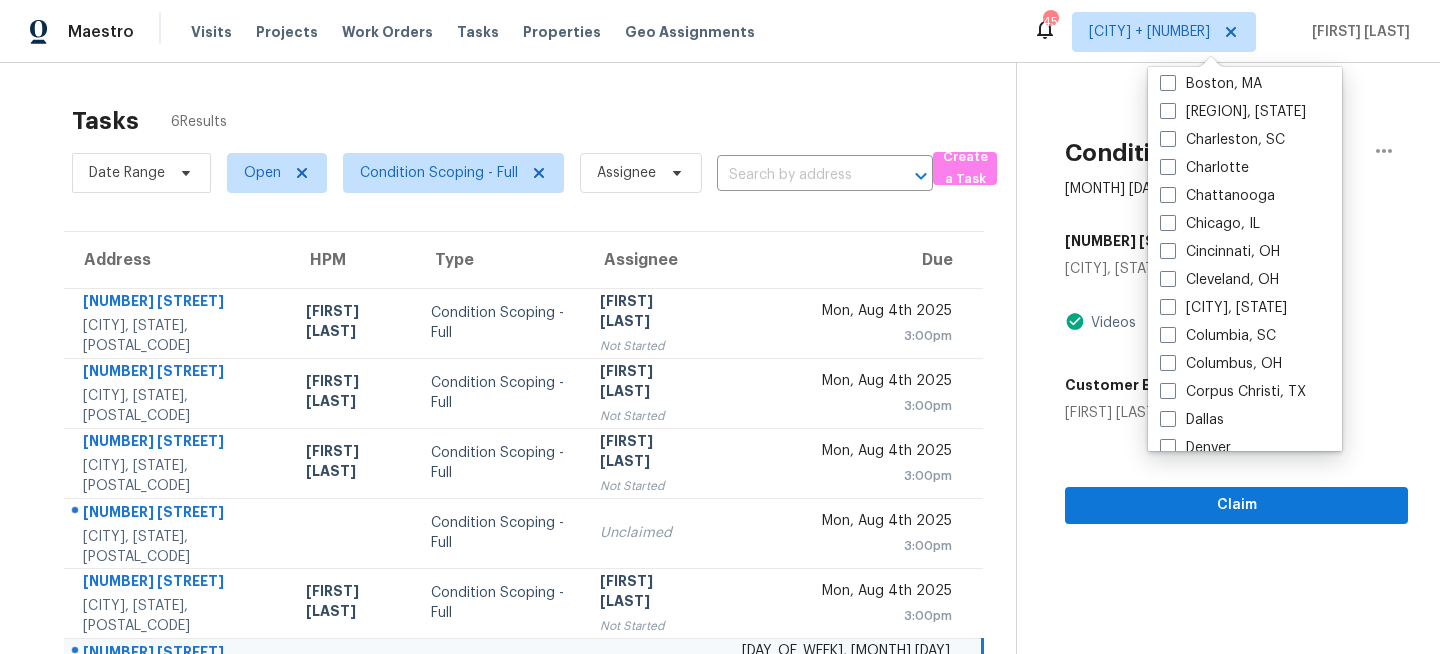 scroll, scrollTop: 0, scrollLeft: 0, axis: both 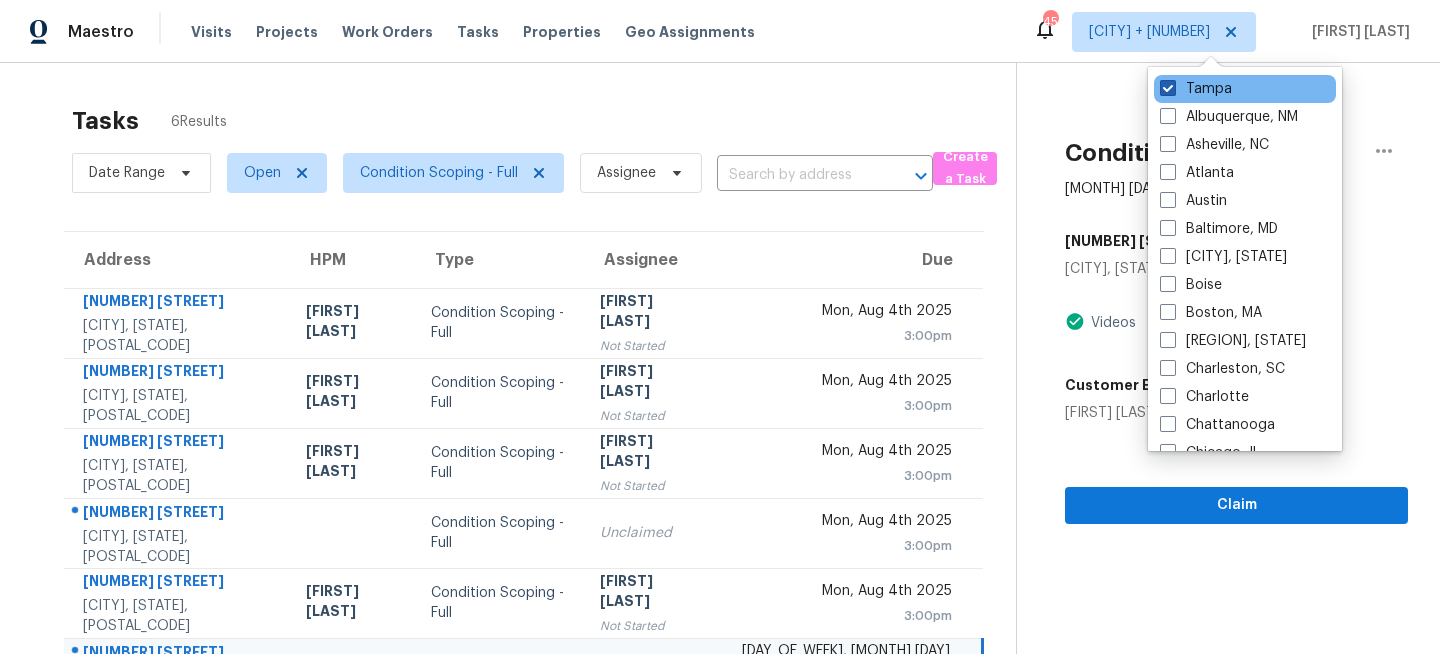 click on "Tampa" at bounding box center [1196, 89] 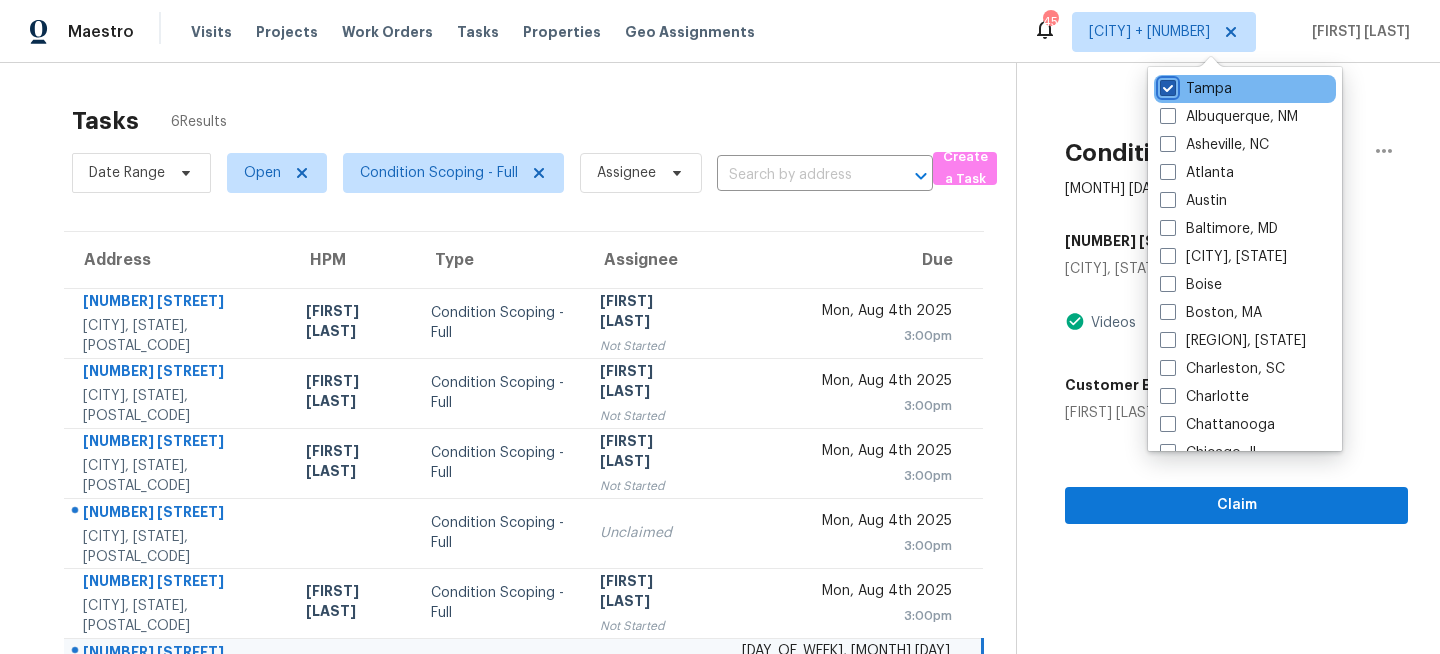 click on "Tampa" at bounding box center [1166, 85] 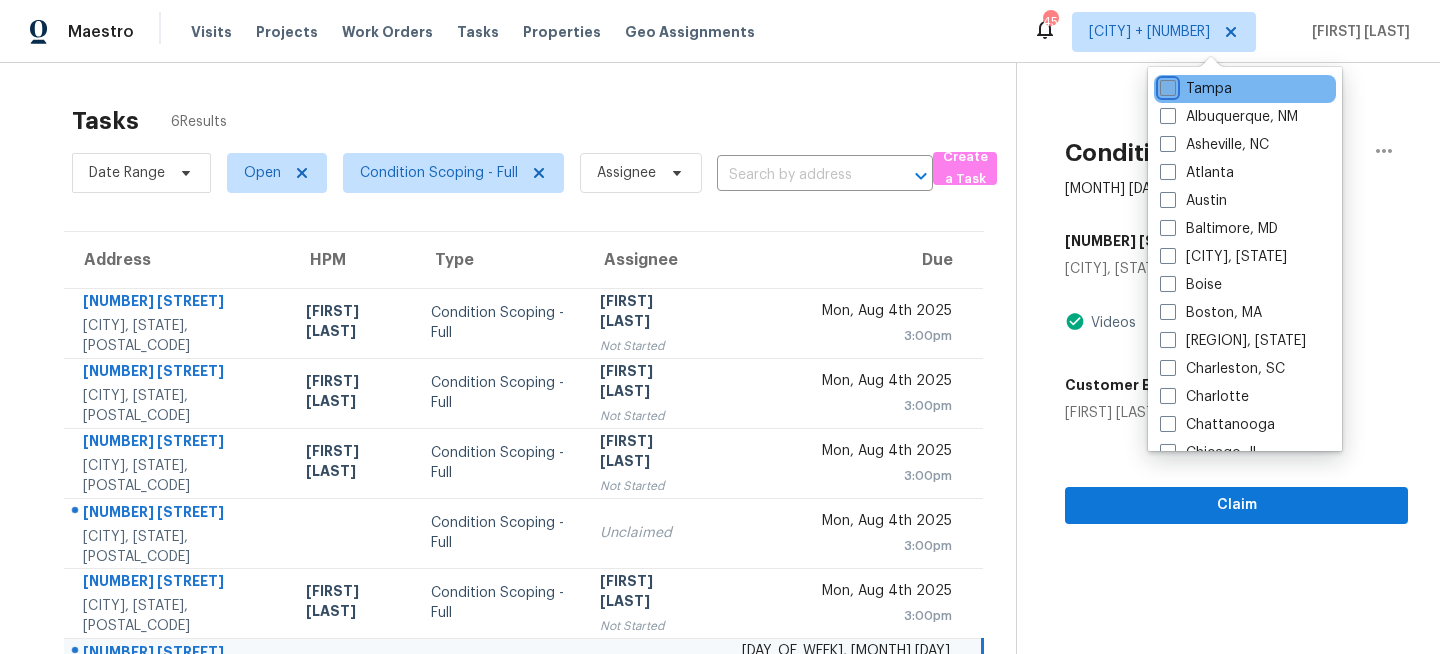 checkbox on "false" 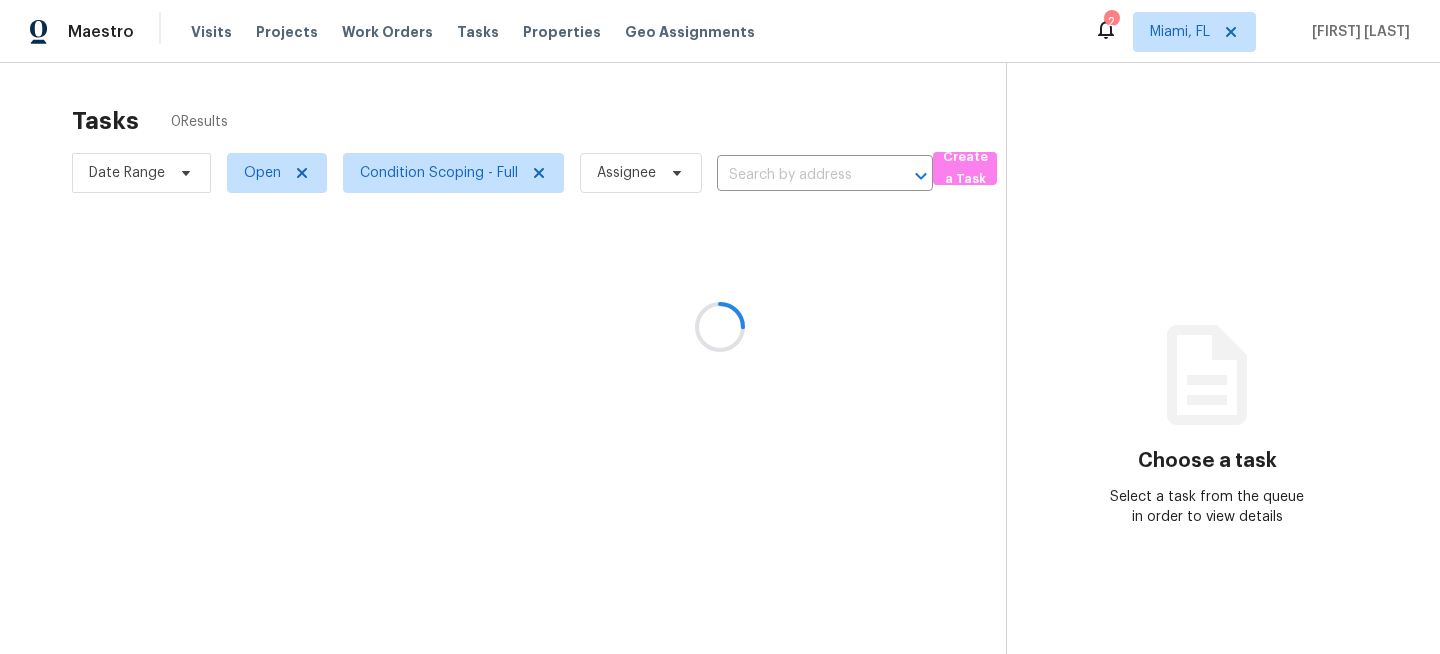 scroll, scrollTop: 0, scrollLeft: 0, axis: both 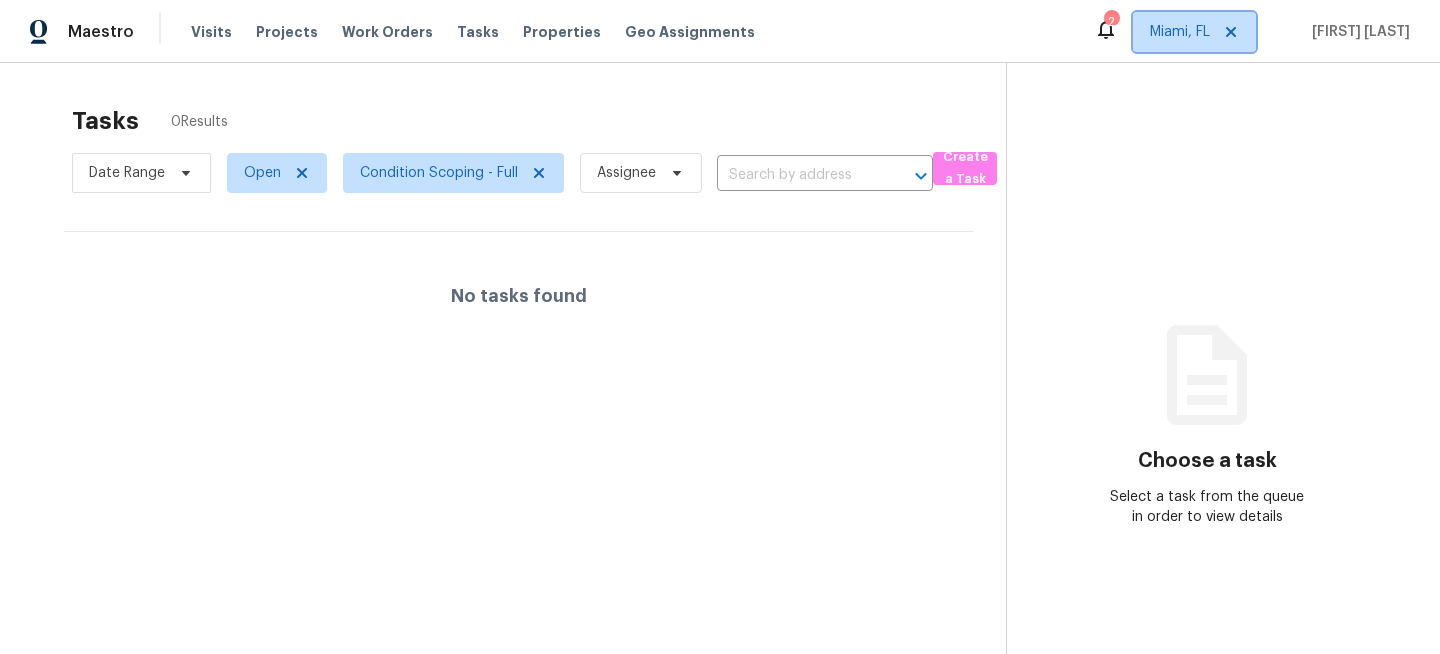 click on "Miami, FL" at bounding box center [1180, 32] 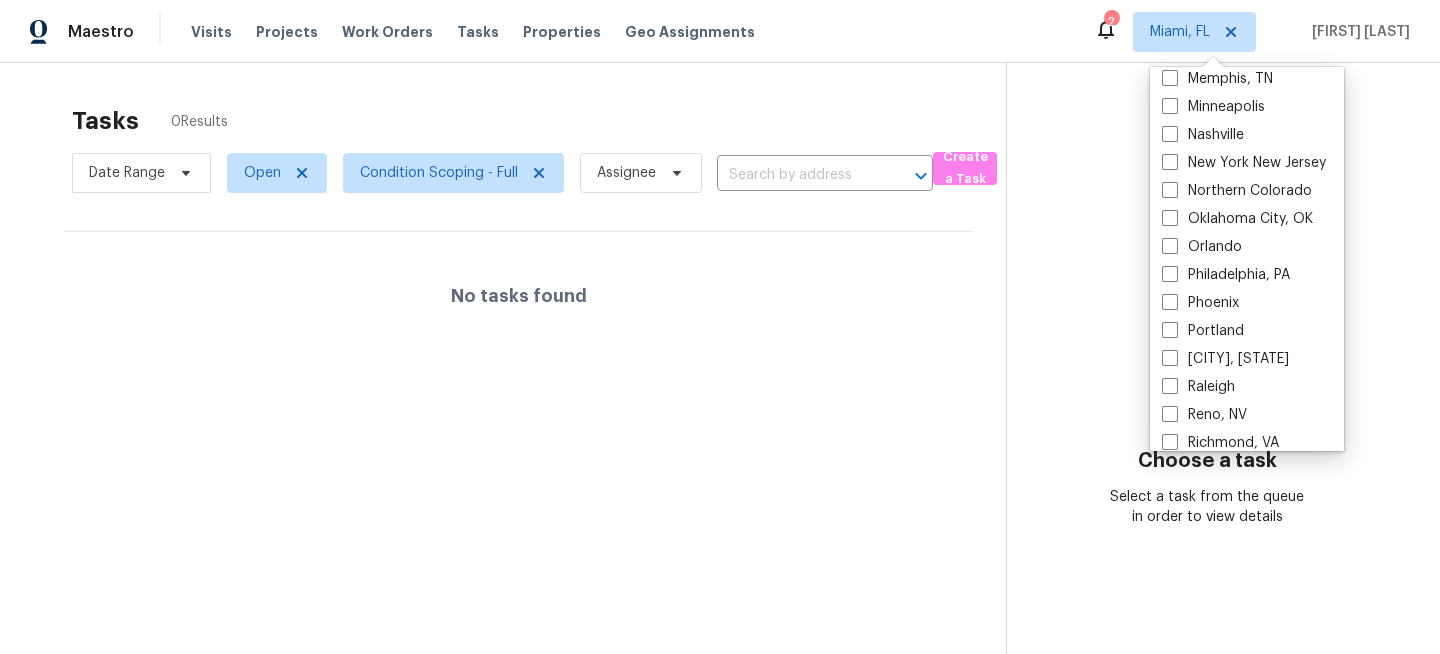 scroll, scrollTop: 963, scrollLeft: 0, axis: vertical 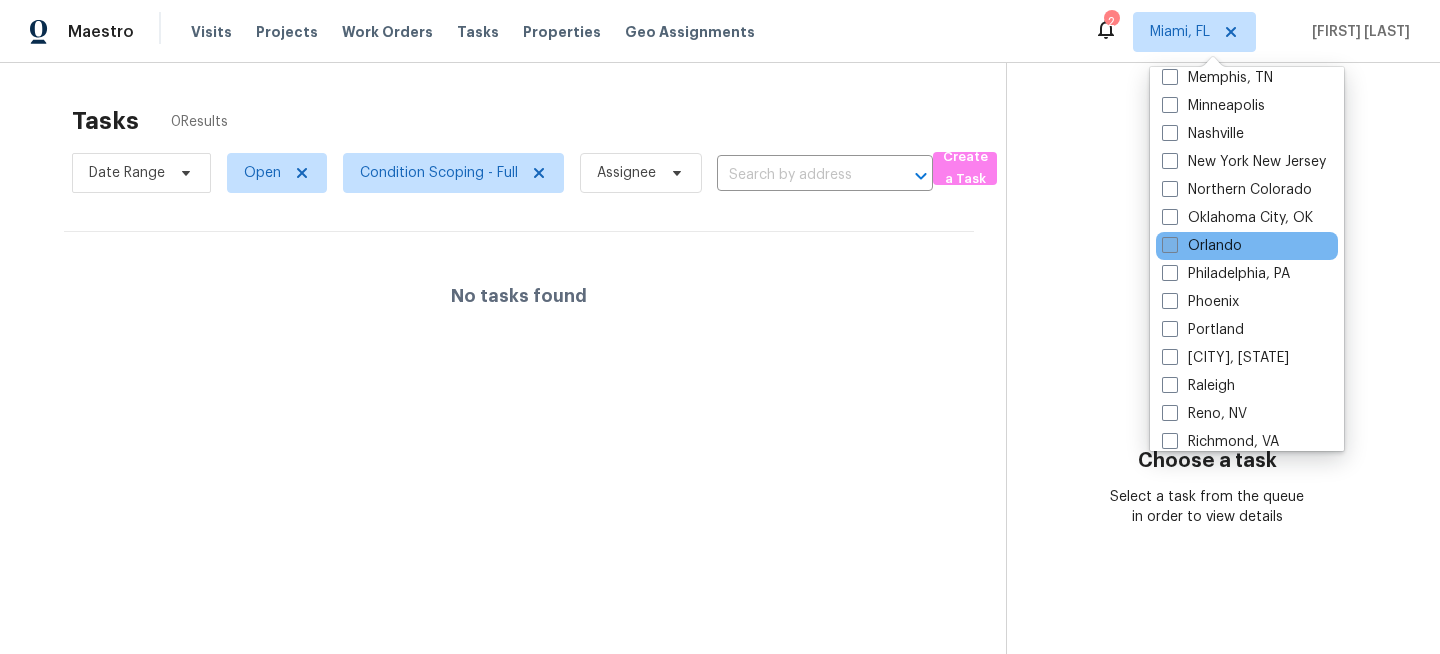 click on "Orlando" at bounding box center (1202, 246) 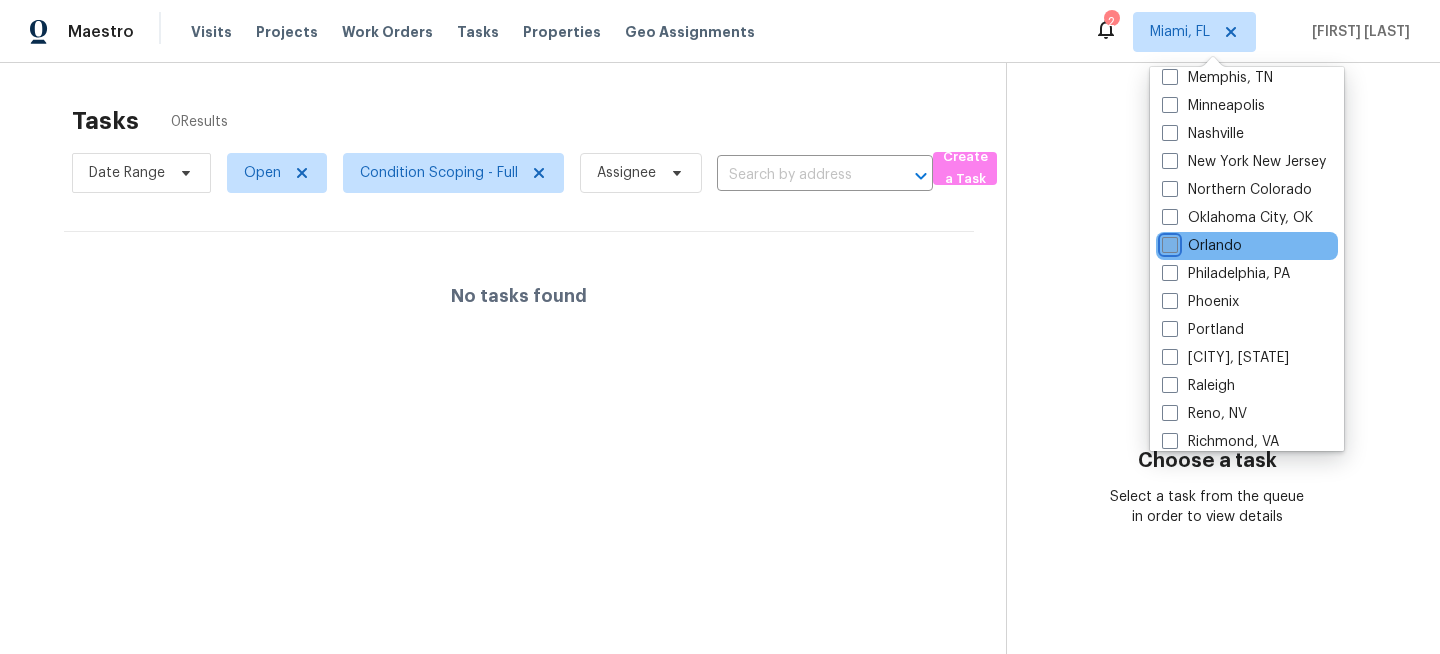click on "Orlando" at bounding box center (1168, 242) 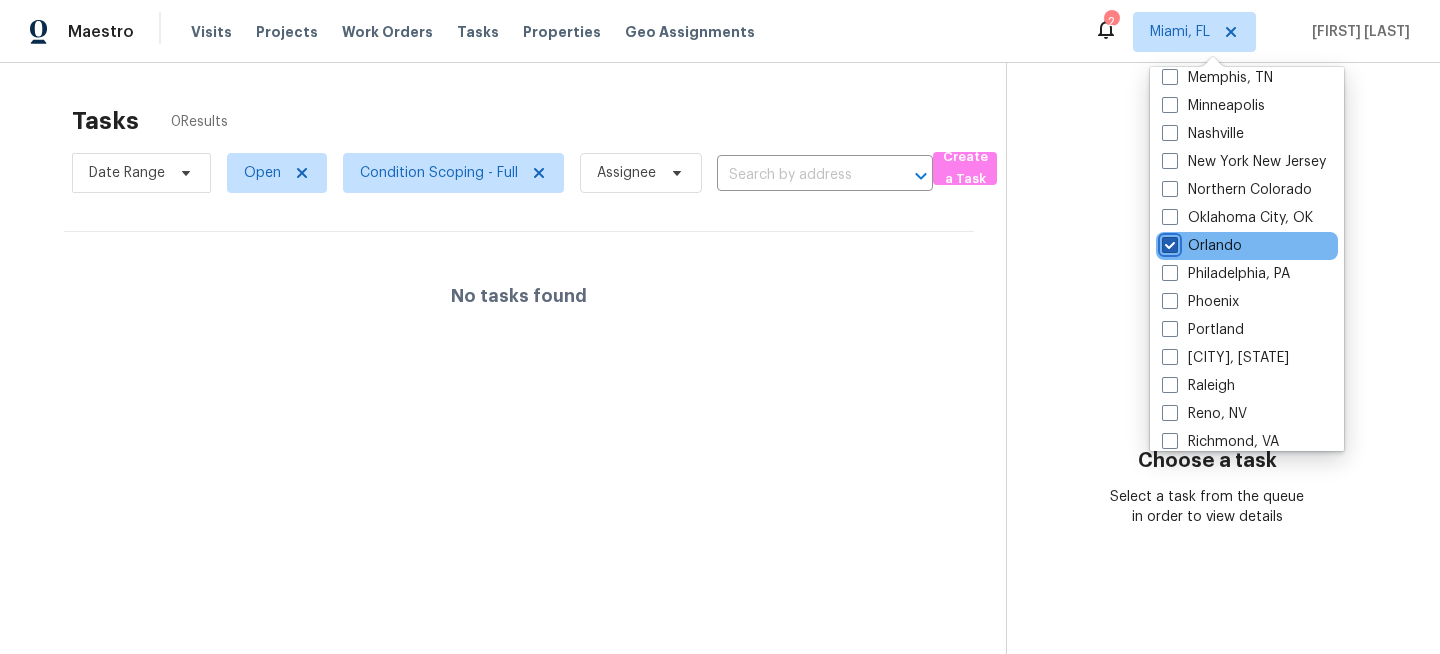 checkbox on "true" 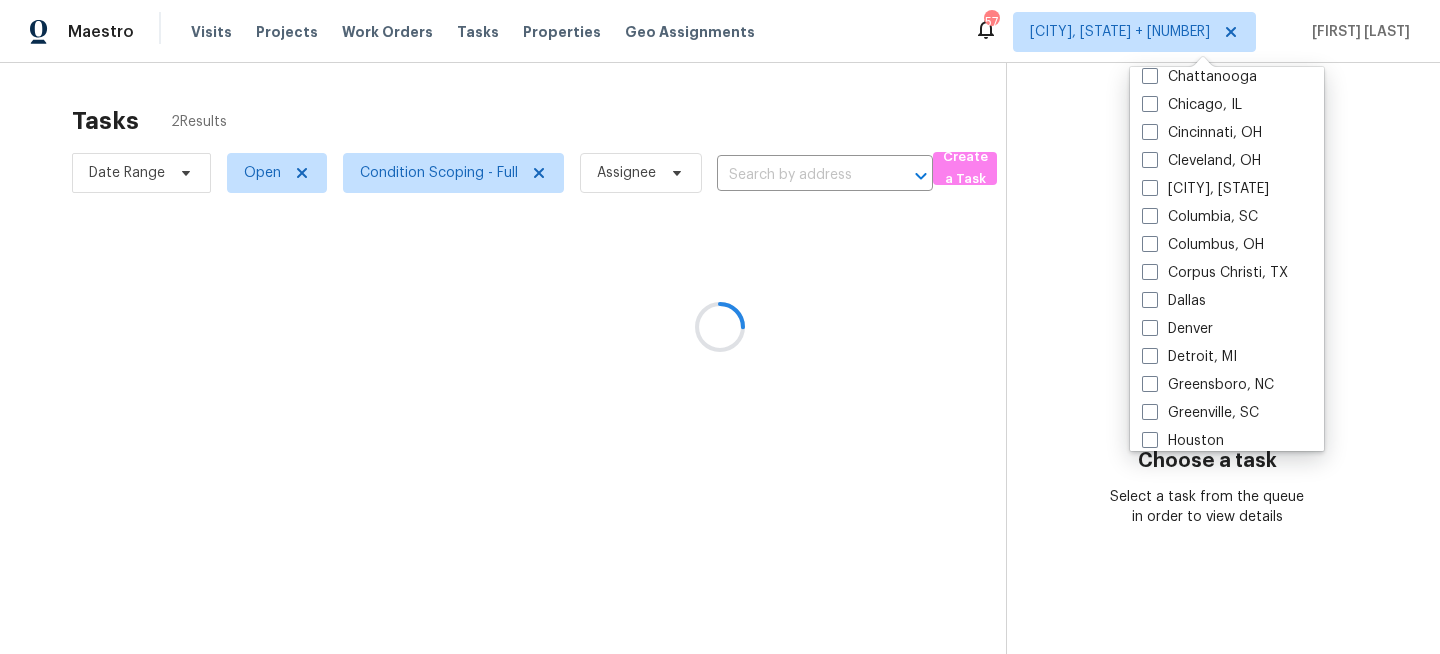 scroll, scrollTop: 0, scrollLeft: 0, axis: both 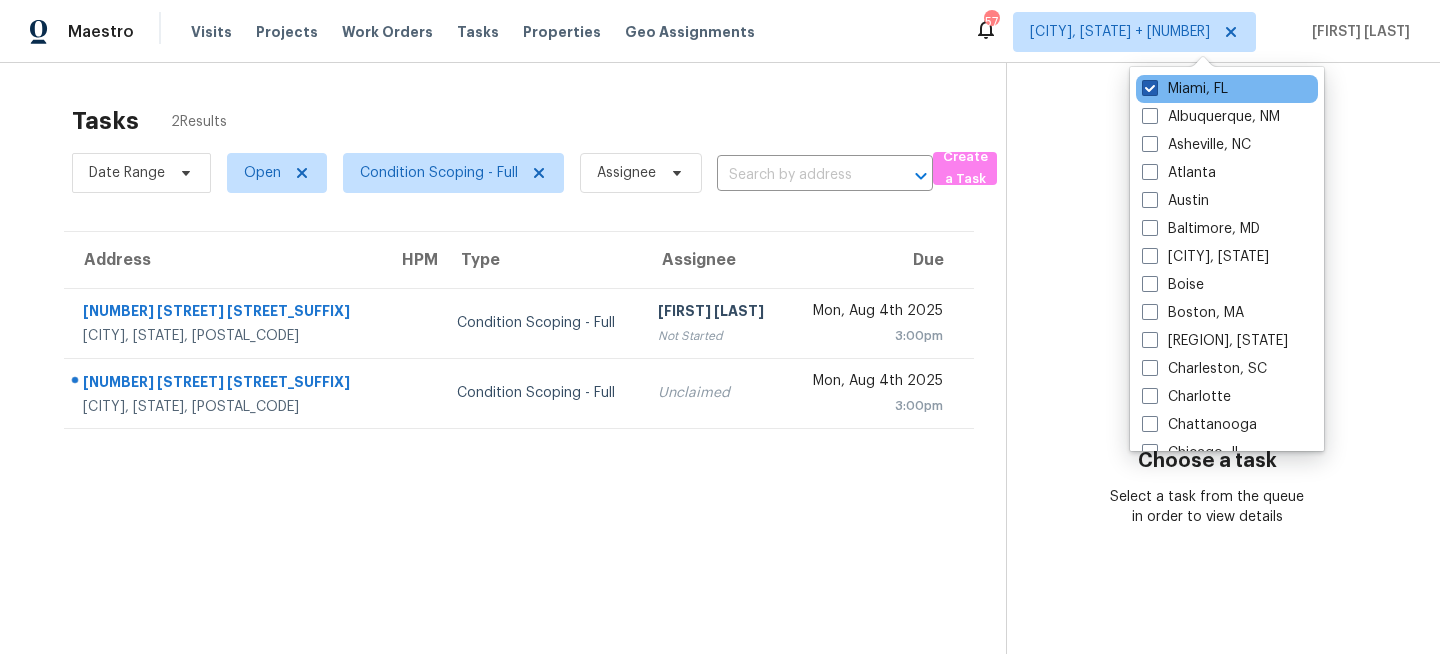 click on "Miami, FL" at bounding box center [1185, 89] 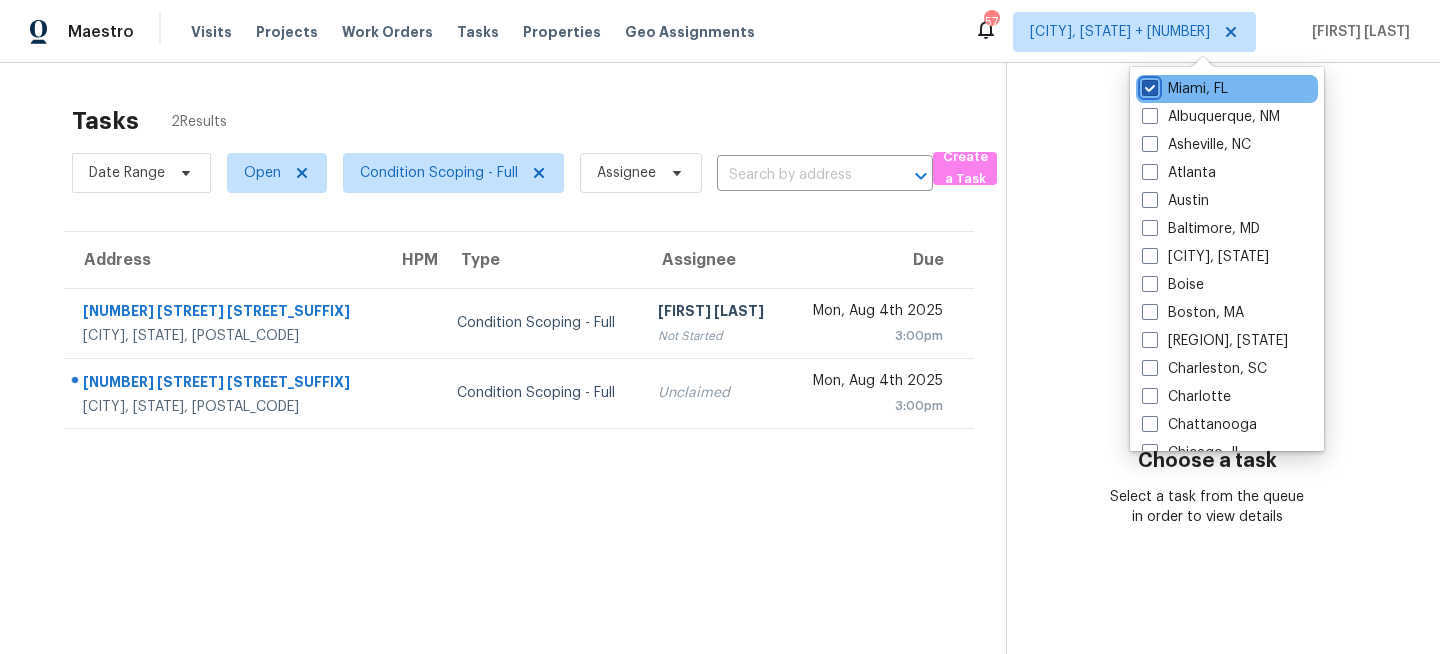 click on "Miami, FL" at bounding box center (1148, 85) 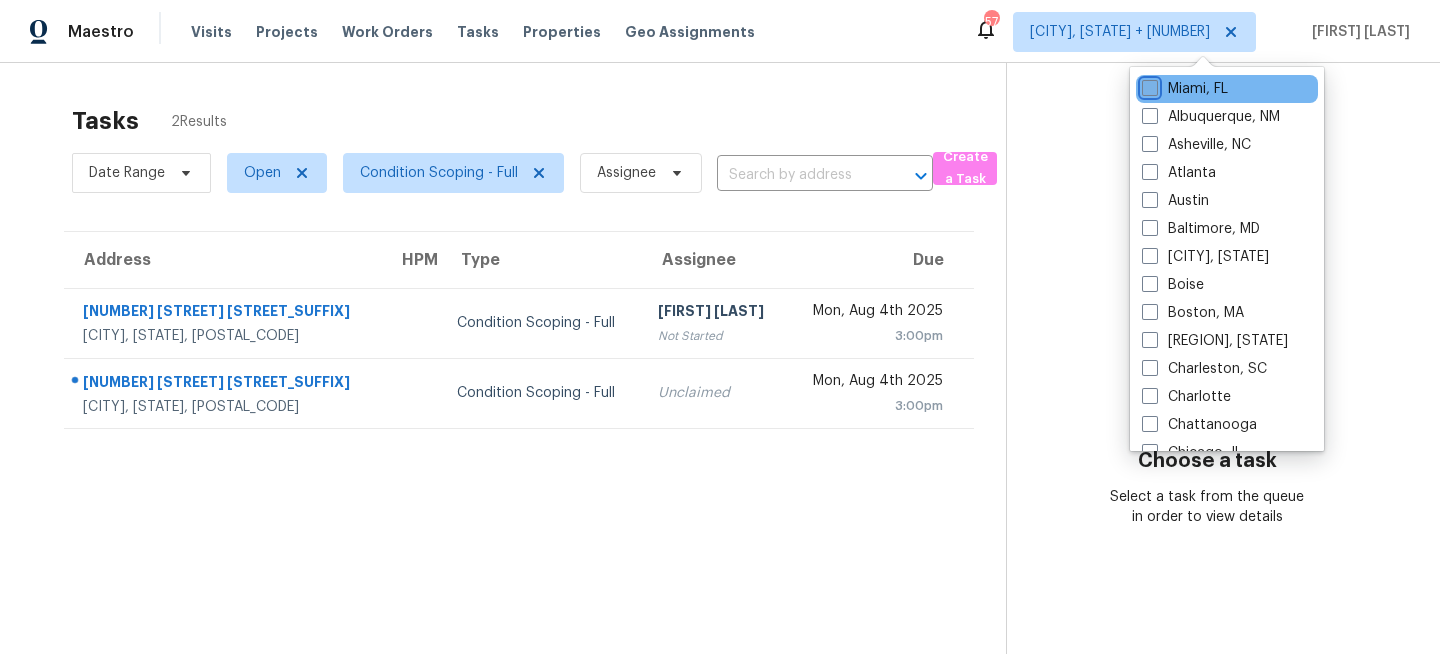 checkbox on "false" 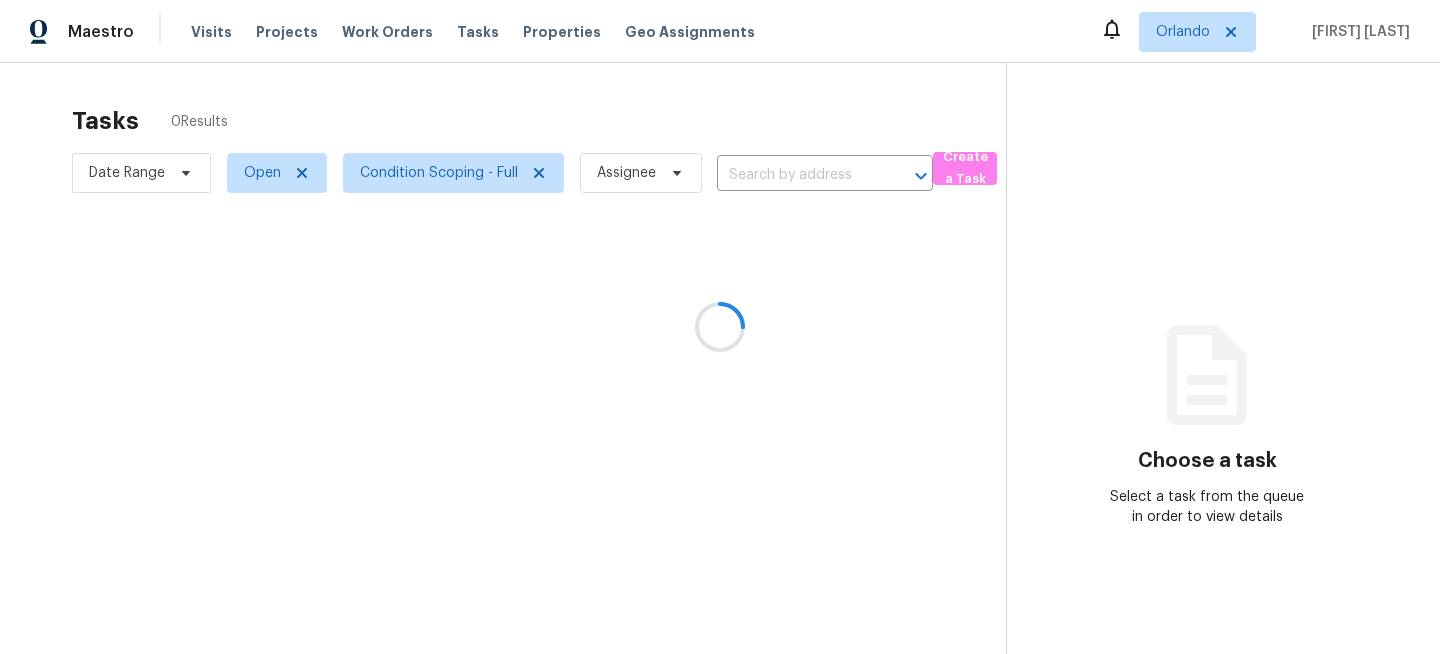 scroll, scrollTop: 0, scrollLeft: 0, axis: both 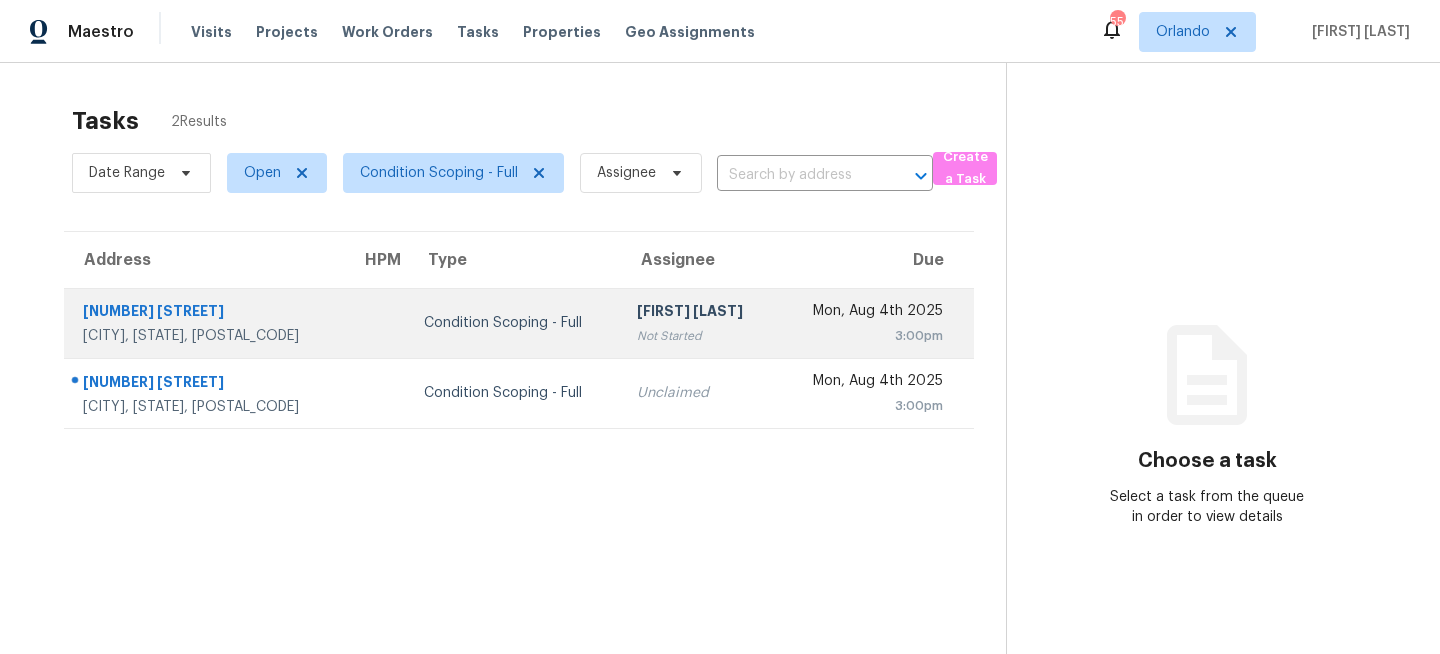 click on "Condition Scoping - Full" at bounding box center [514, 323] 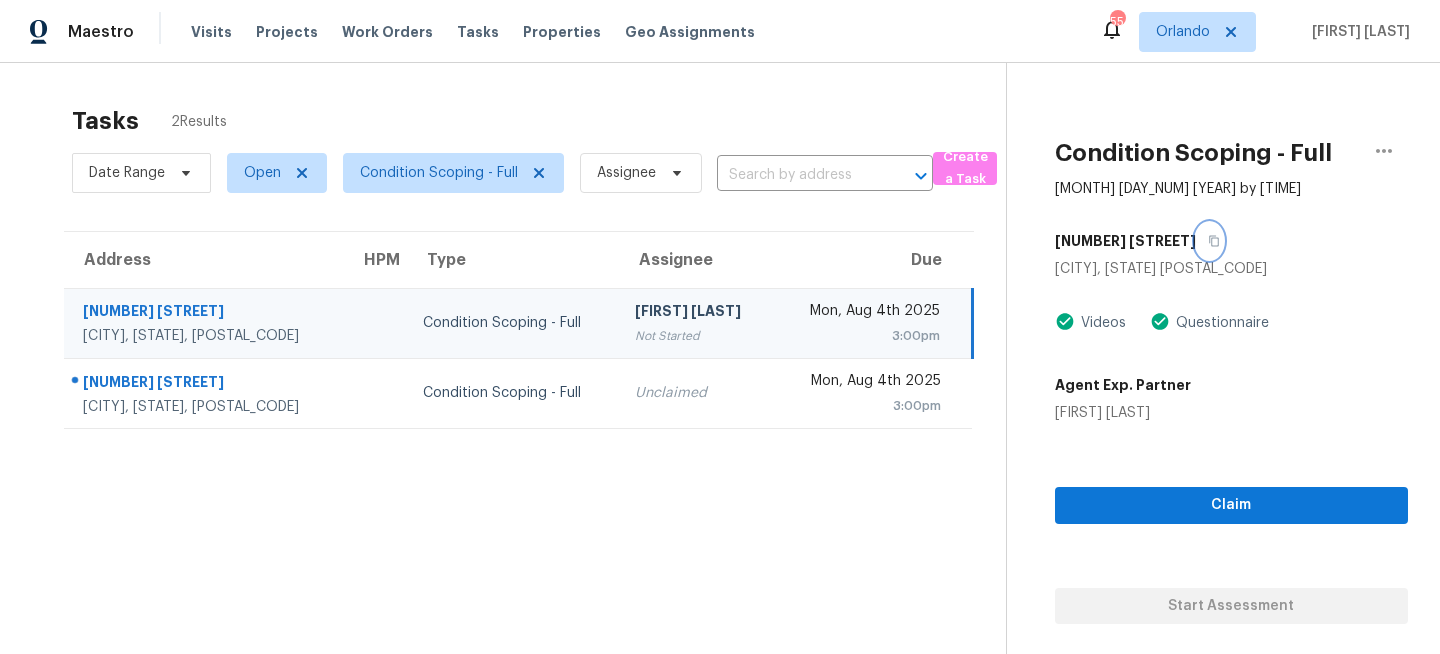 click 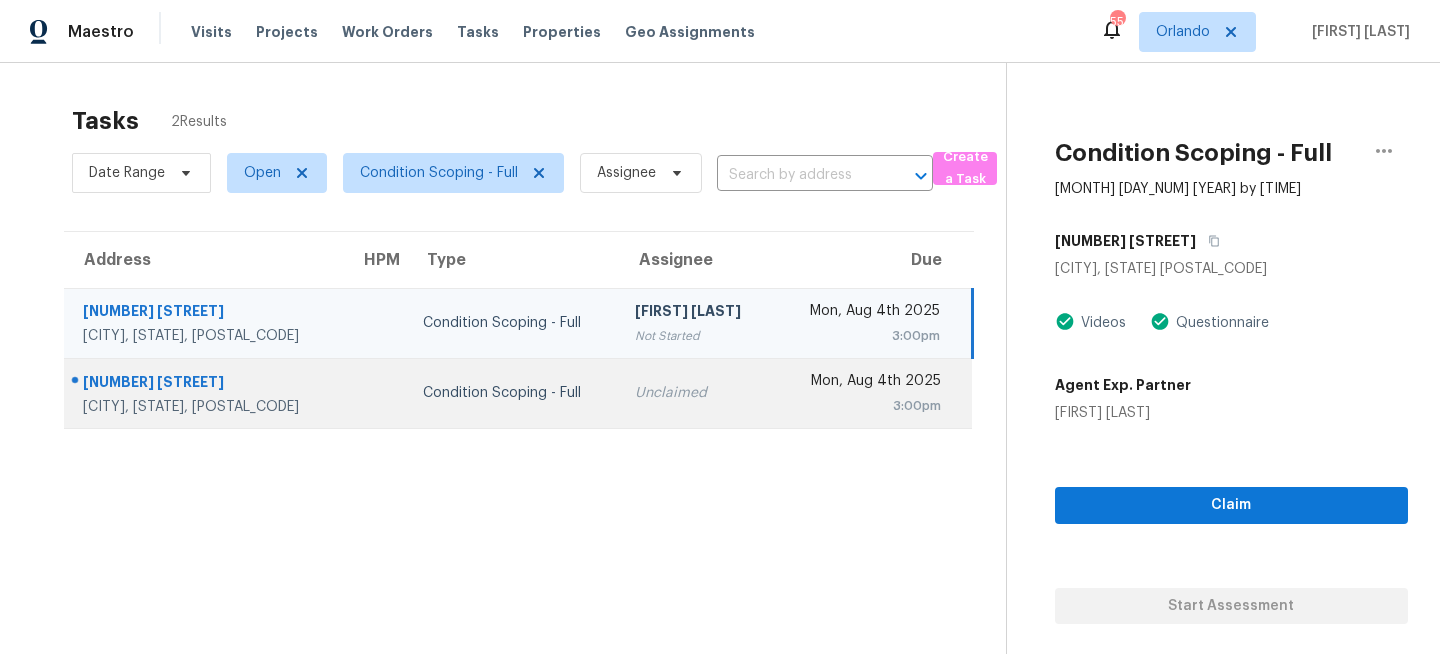 click on "Condition Scoping - Full" at bounding box center (513, 393) 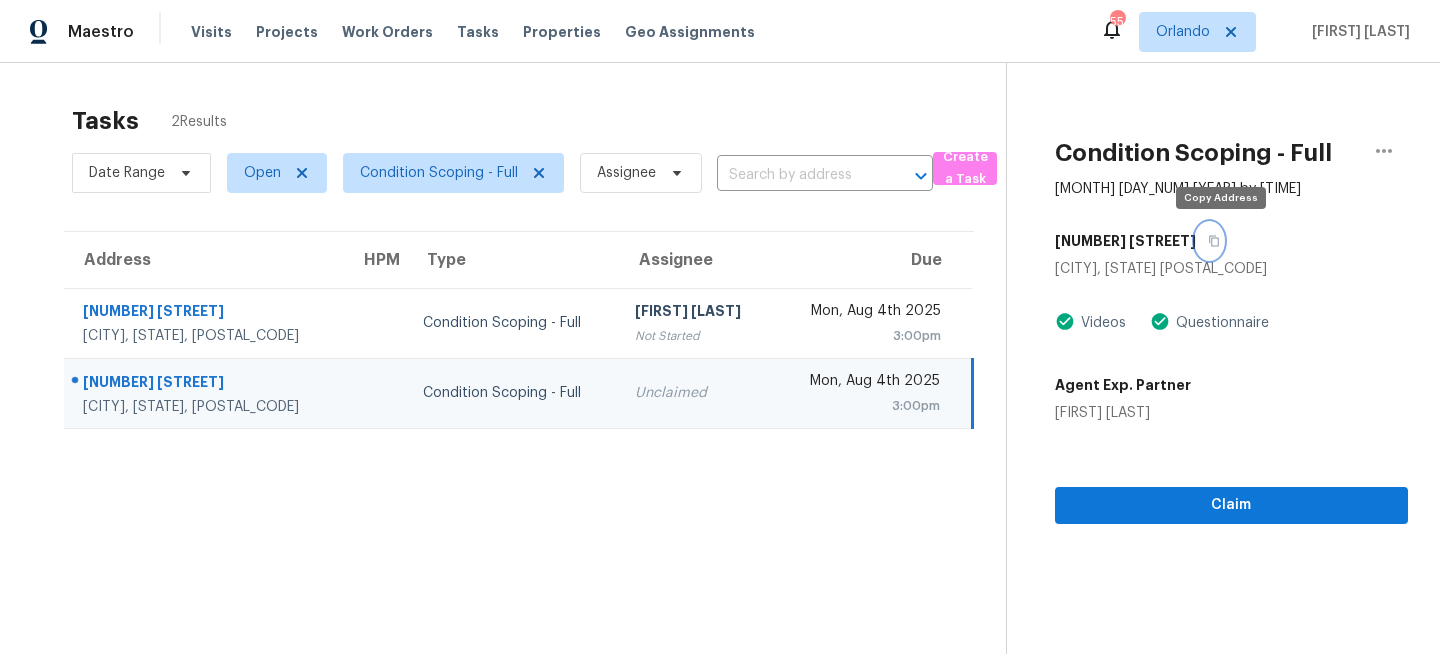 click 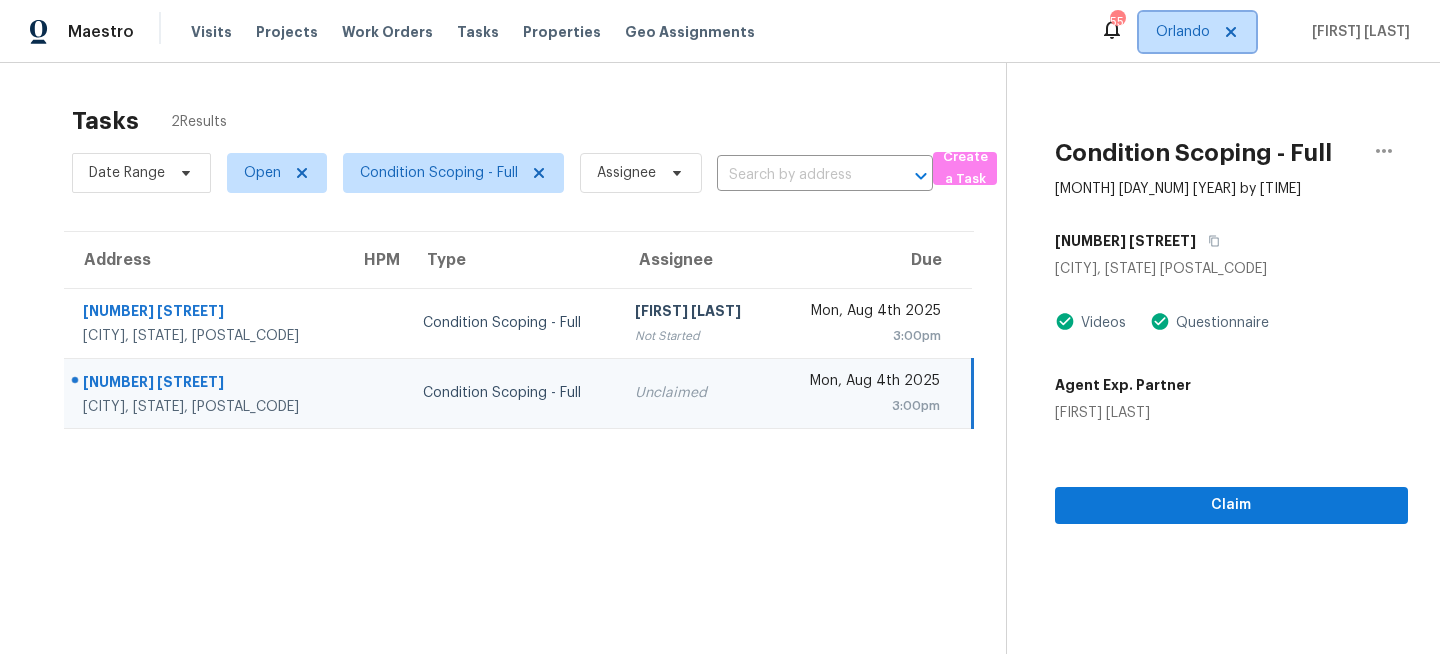 click on "Orlando" at bounding box center (1183, 32) 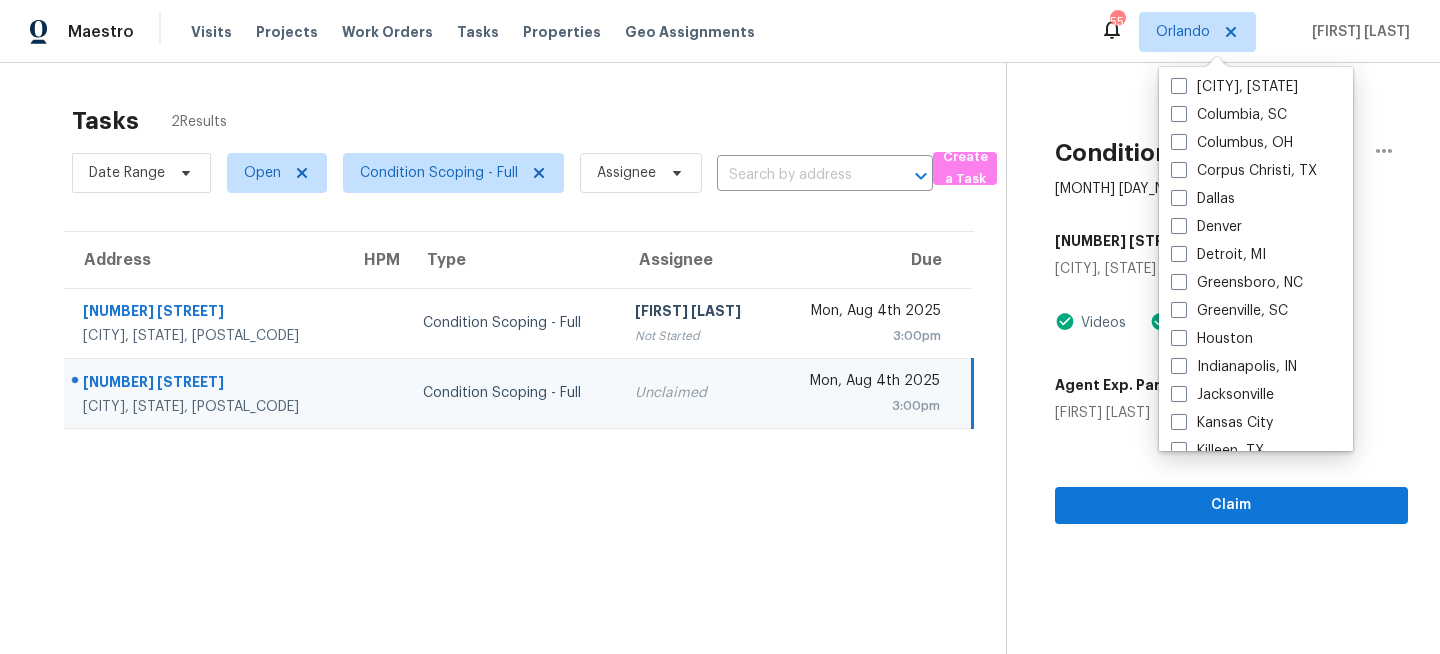 scroll, scrollTop: 452, scrollLeft: 0, axis: vertical 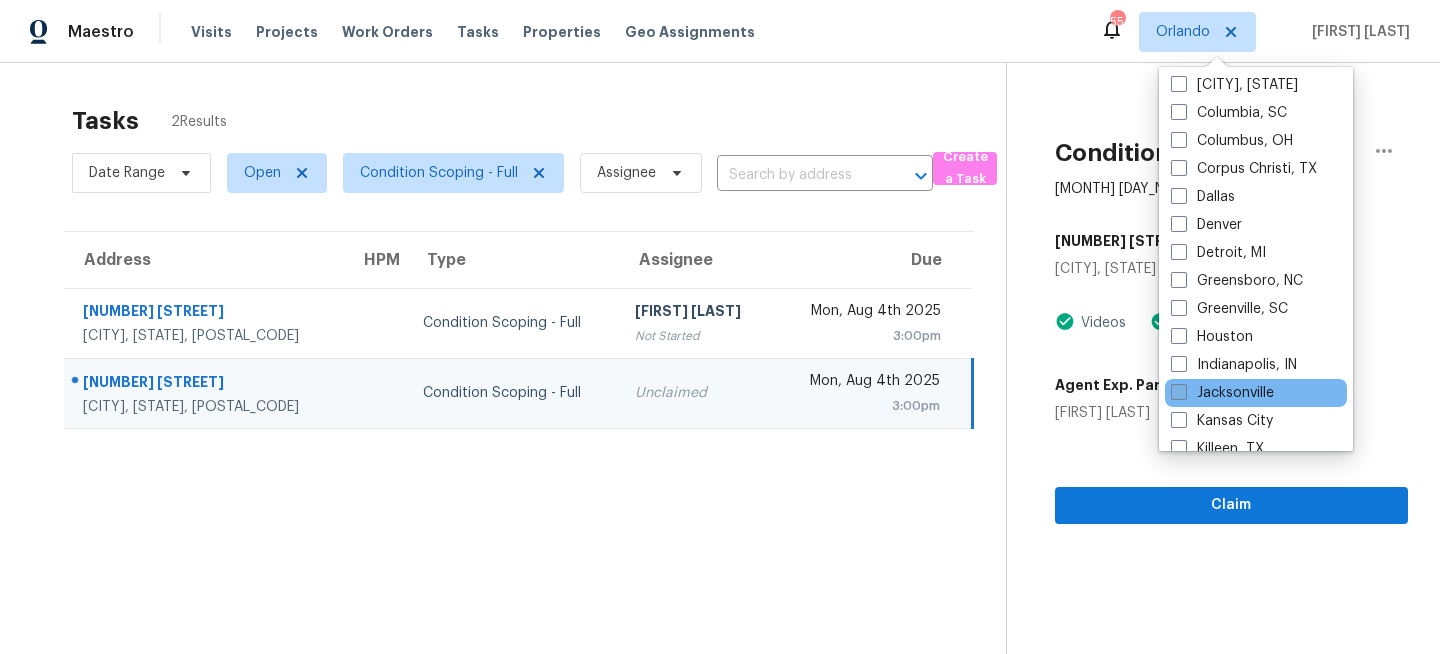 click on "Jacksonville" at bounding box center [1222, 393] 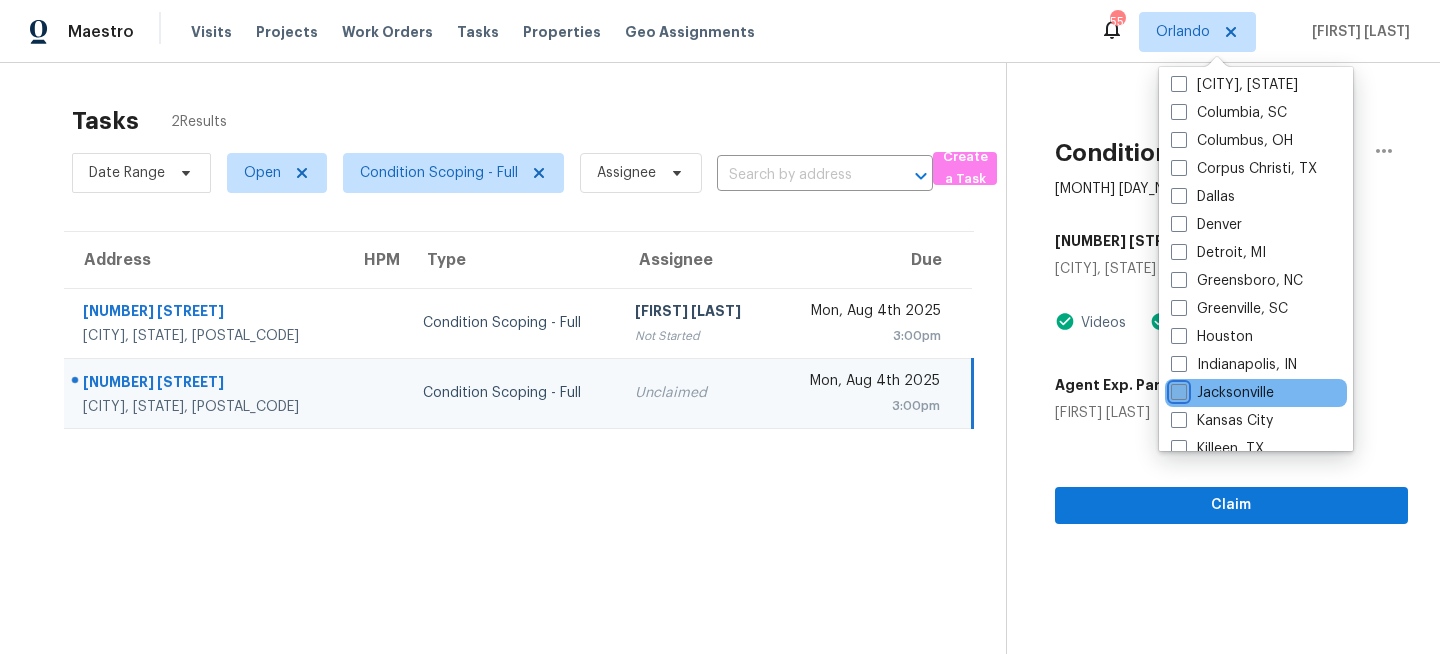 click on "Jacksonville" at bounding box center [1177, 389] 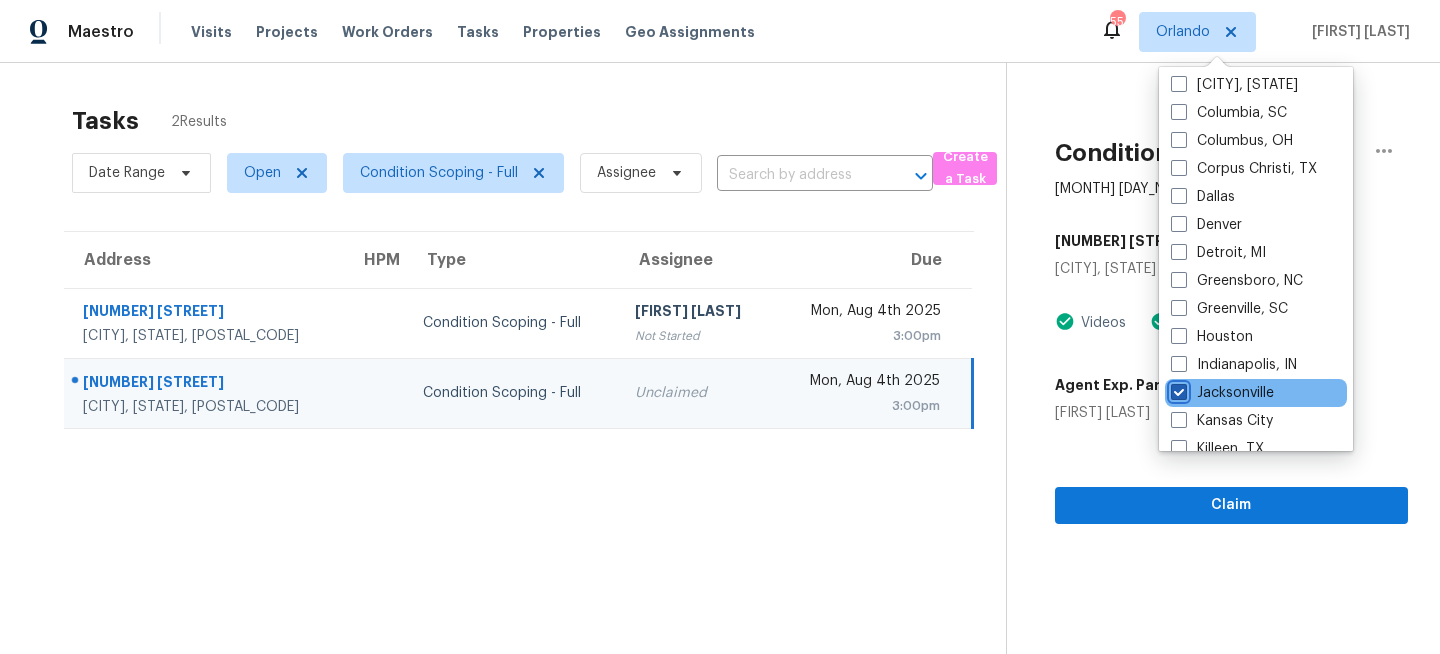 checkbox on "true" 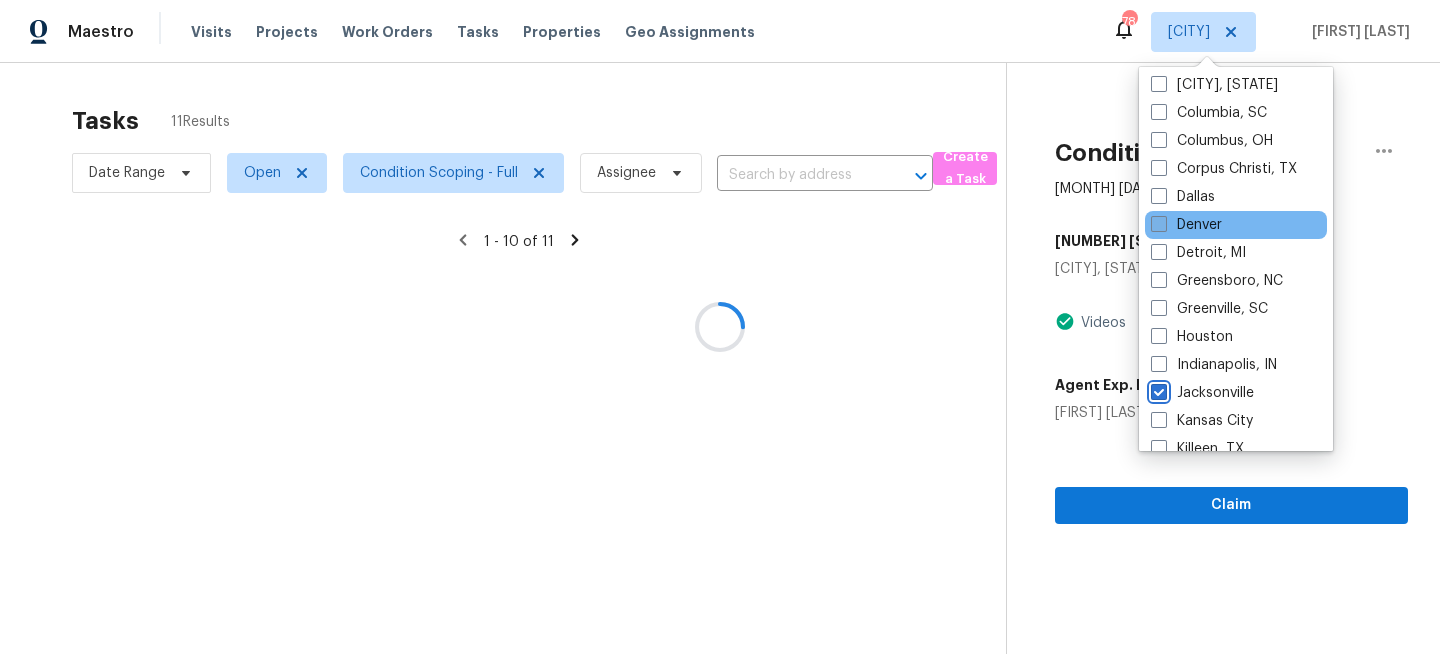 scroll, scrollTop: 0, scrollLeft: 0, axis: both 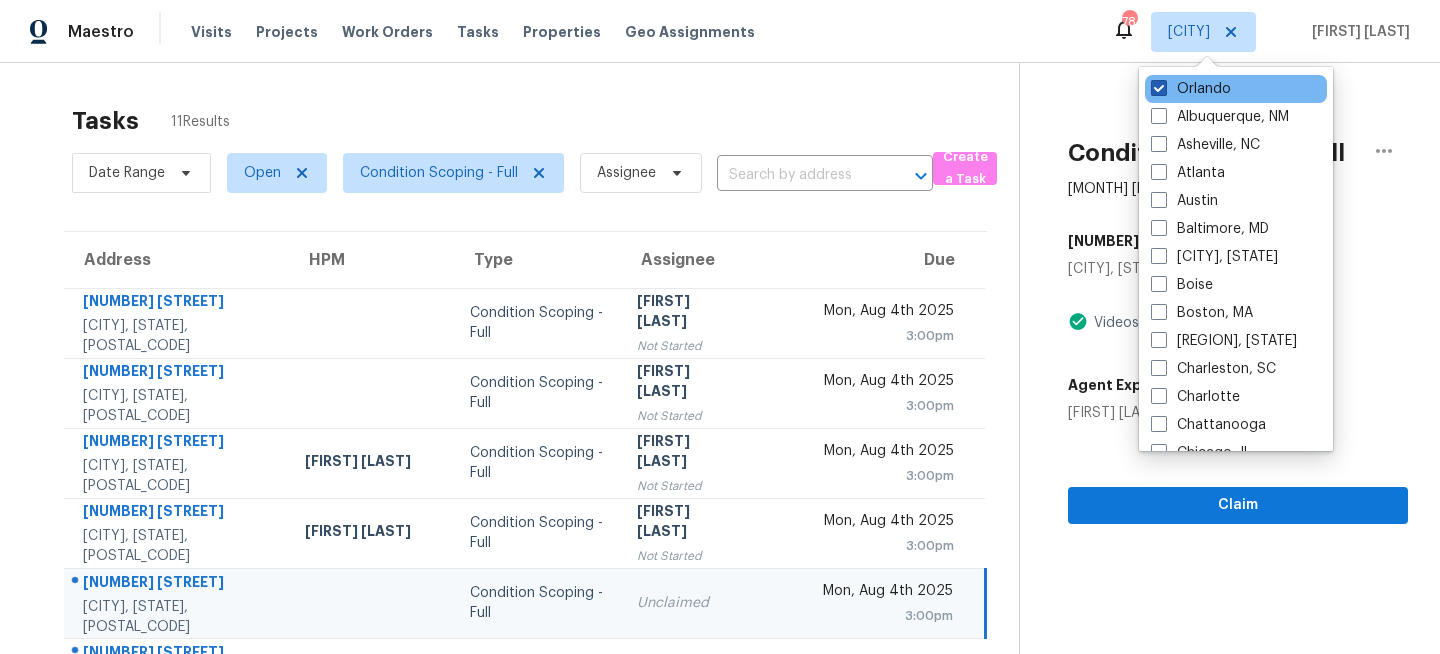 click on "Orlando" at bounding box center [1191, 89] 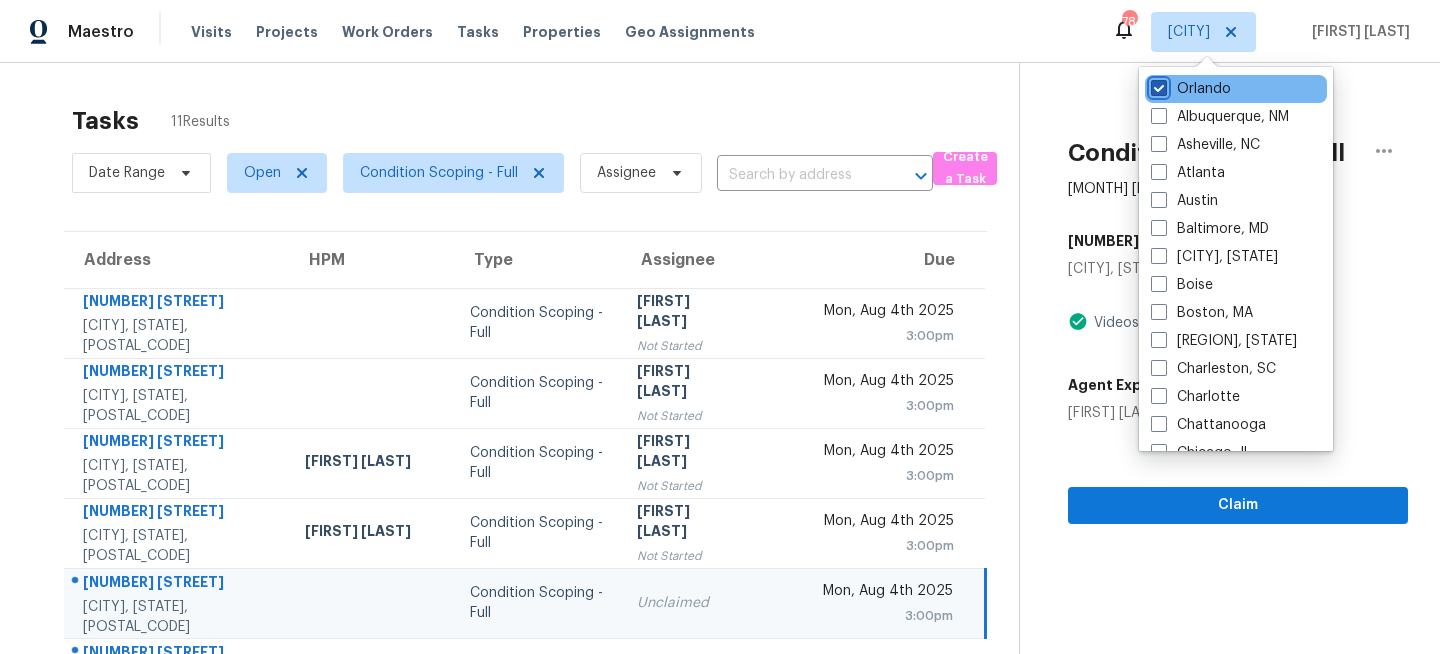 click on "Orlando" at bounding box center (1157, 85) 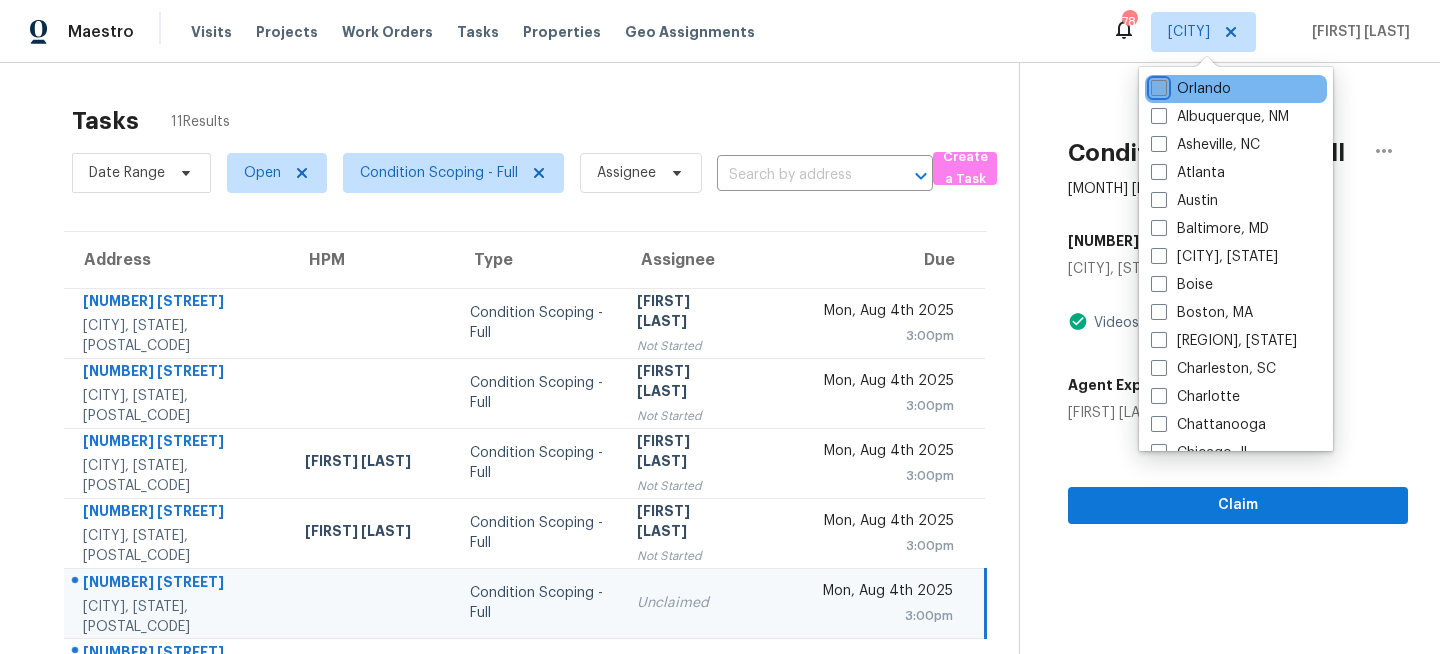 checkbox on "false" 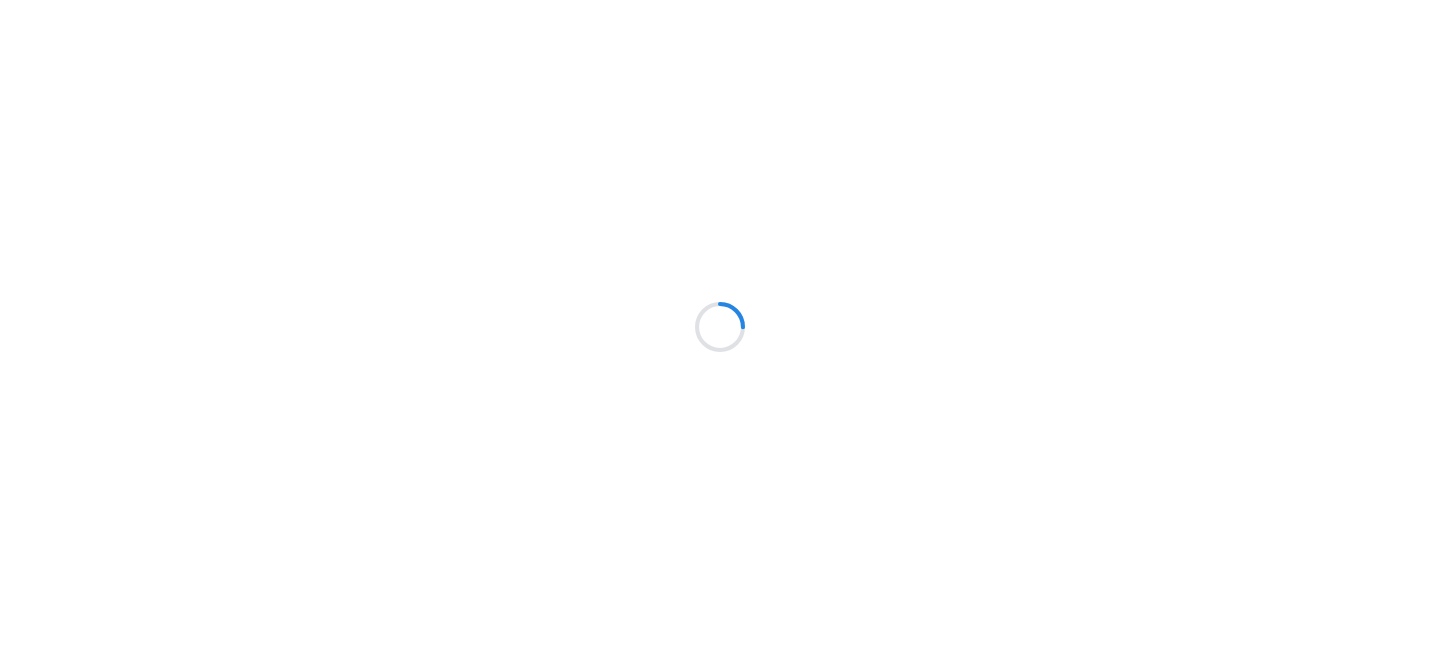 scroll, scrollTop: 0, scrollLeft: 0, axis: both 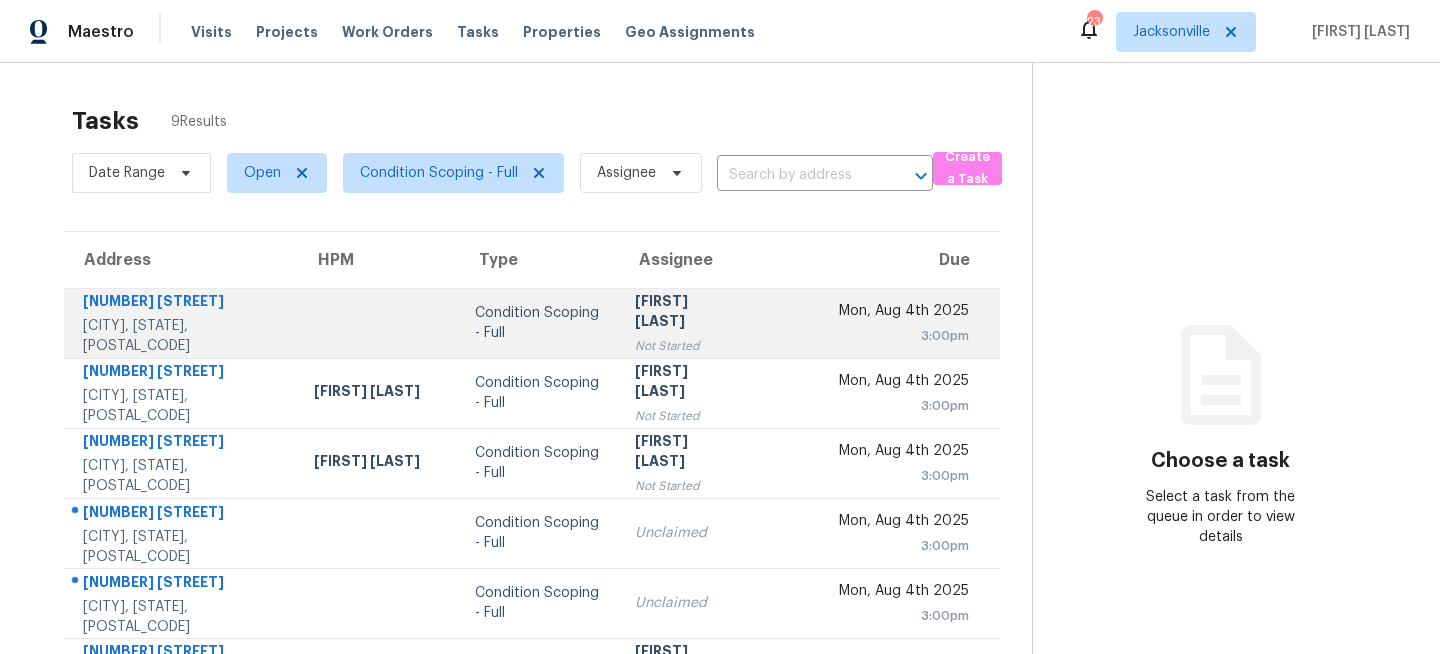 click at bounding box center (378, 323) 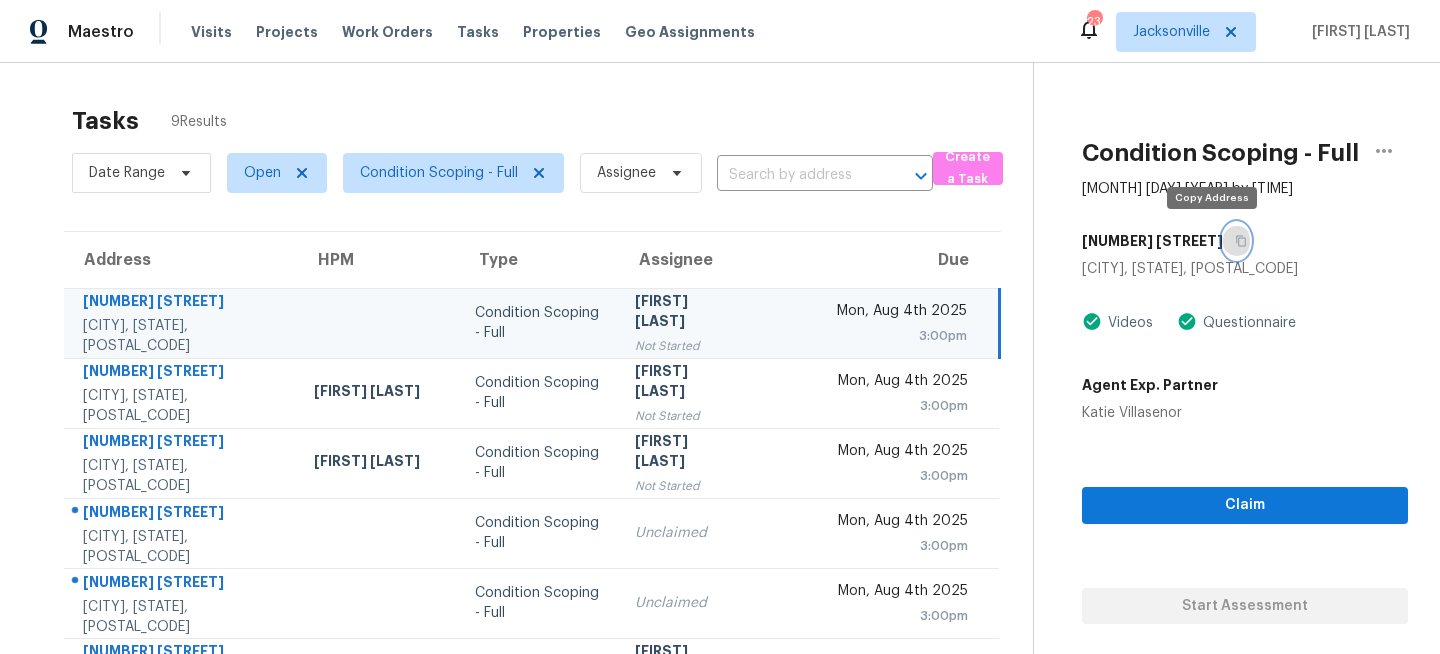 click 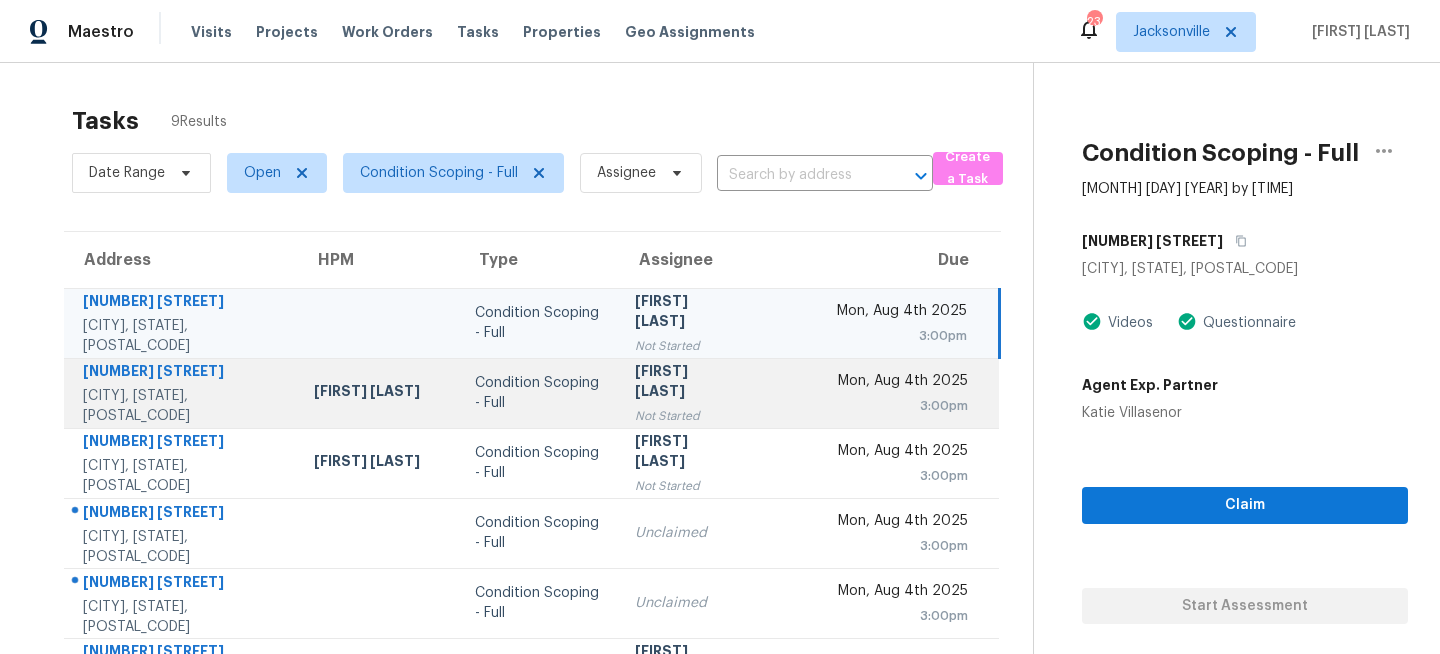 click on "Condition Scoping - Full" at bounding box center (539, 393) 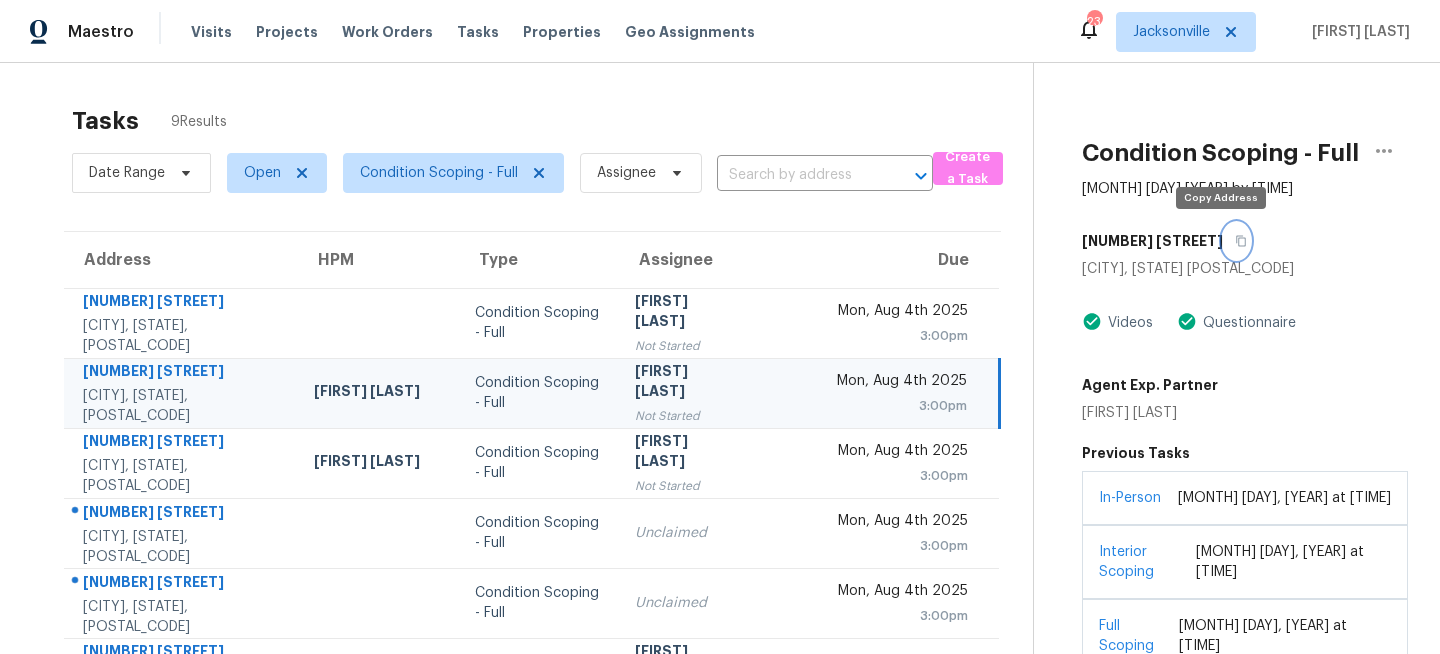 click at bounding box center [1236, 241] 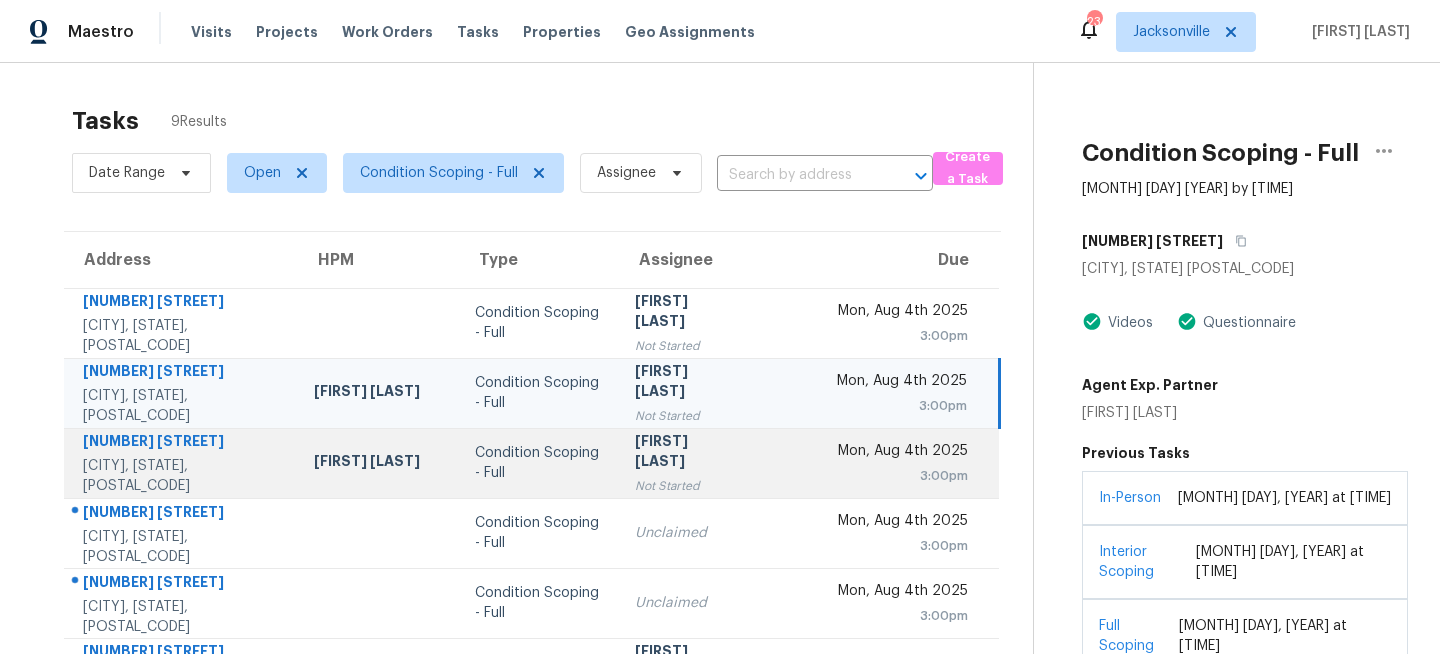 click on "Condition Scoping - Full" at bounding box center [539, 463] 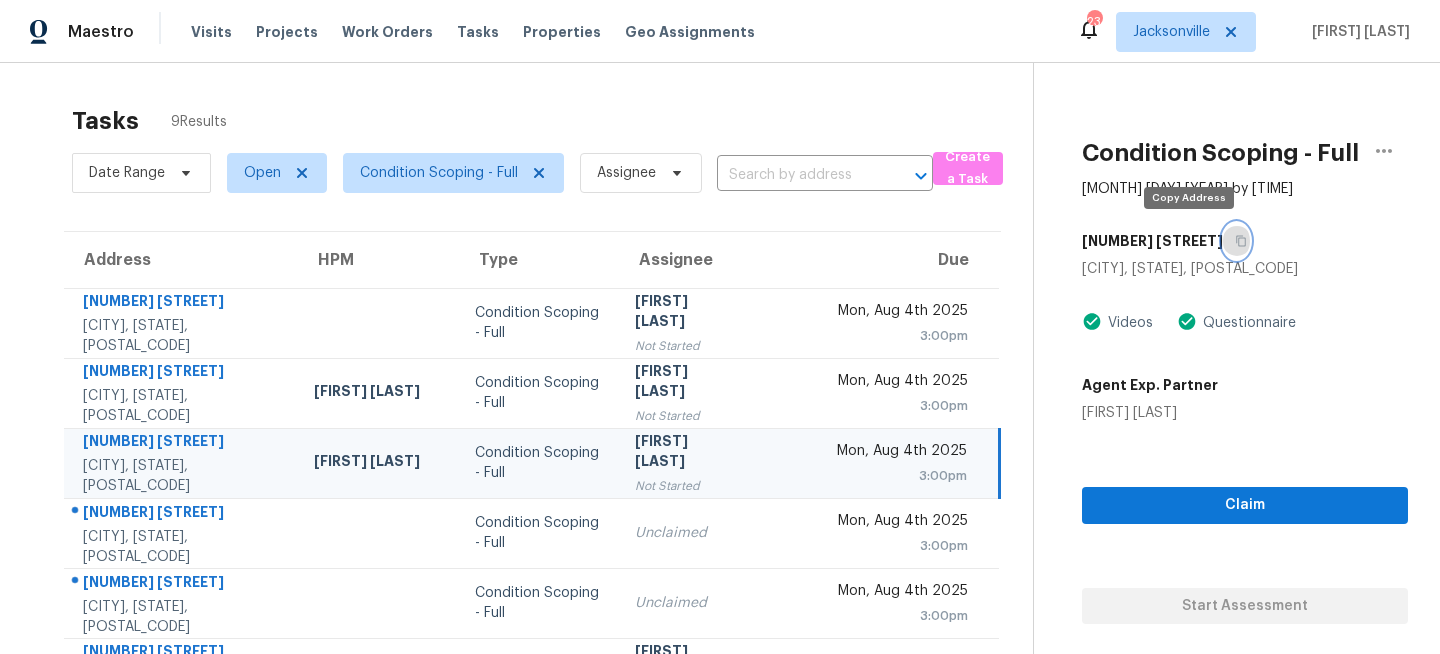click 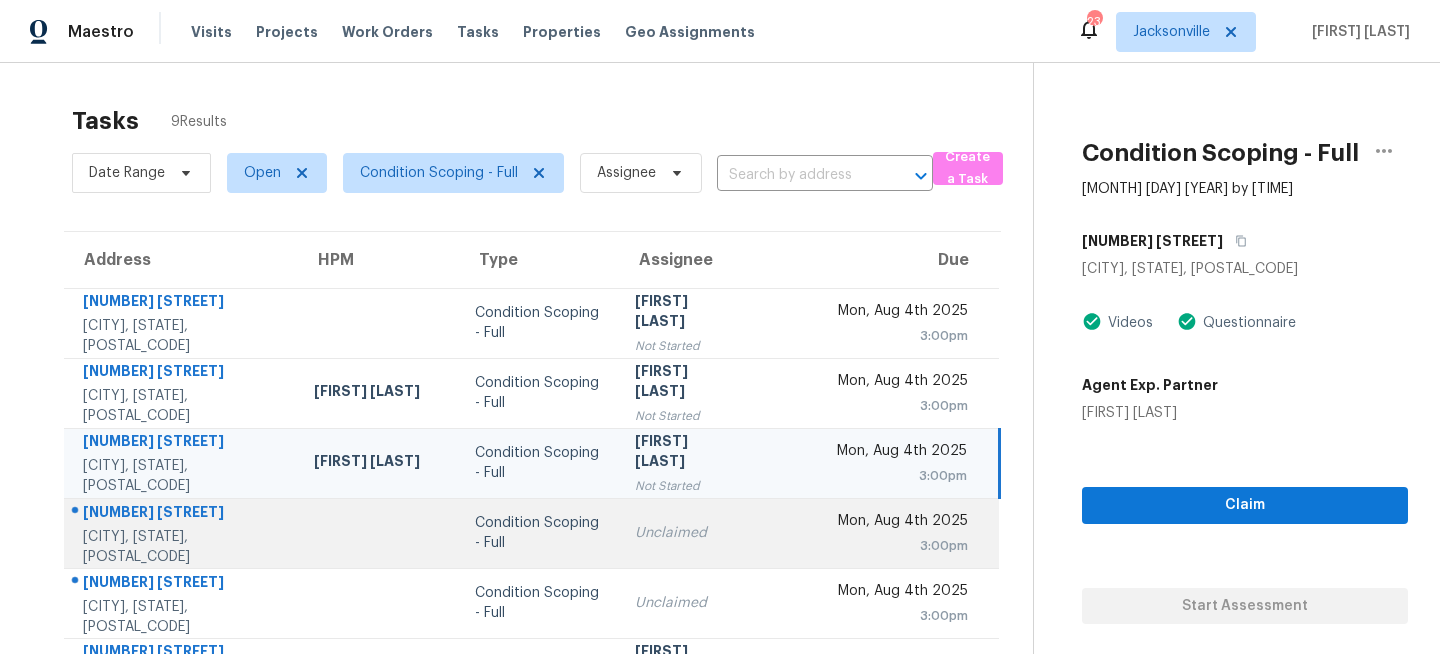 click on "Condition Scoping - Full" at bounding box center (539, 533) 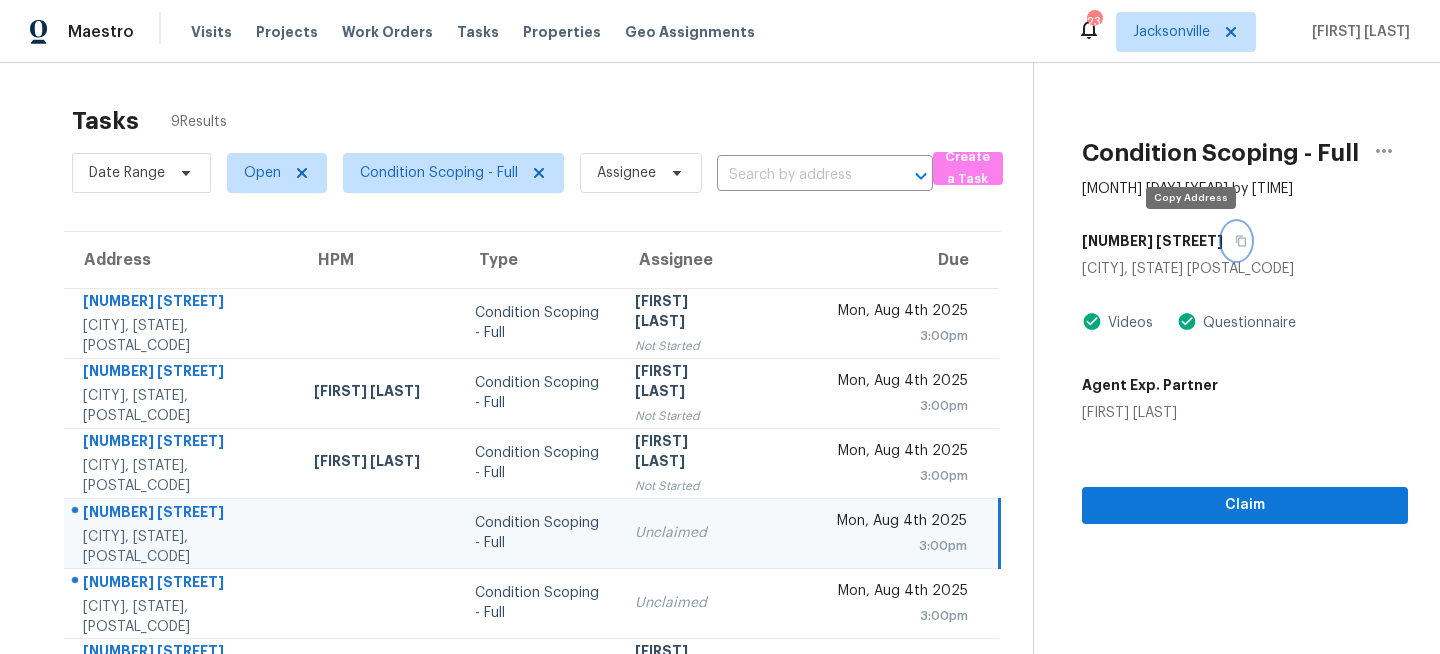 click 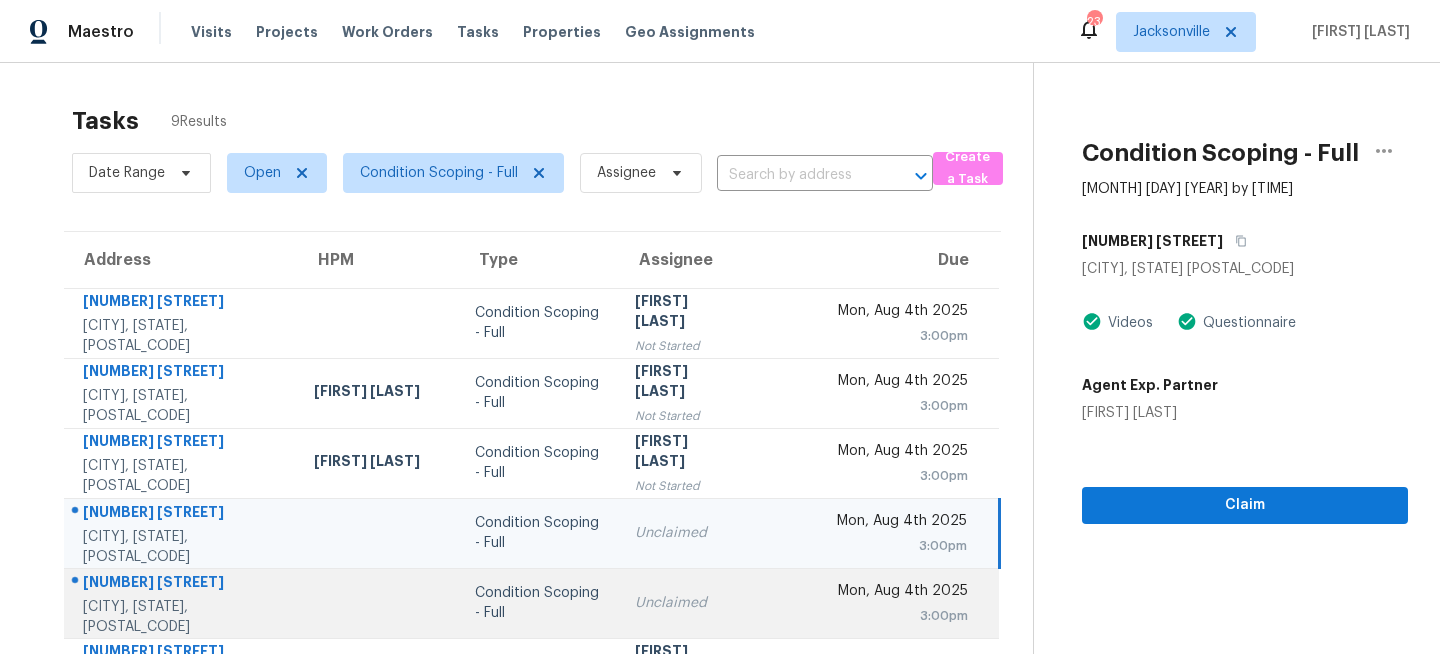 click on "Condition Scoping - Full" at bounding box center [539, 603] 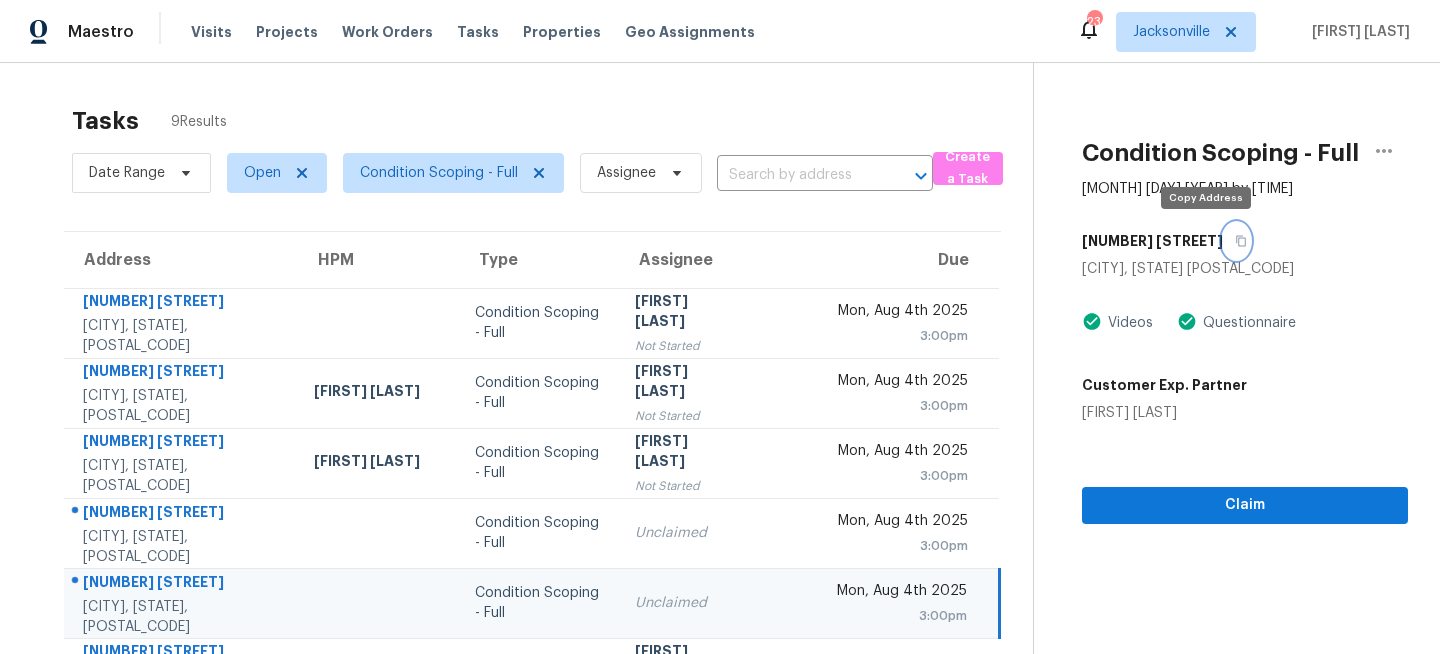 click 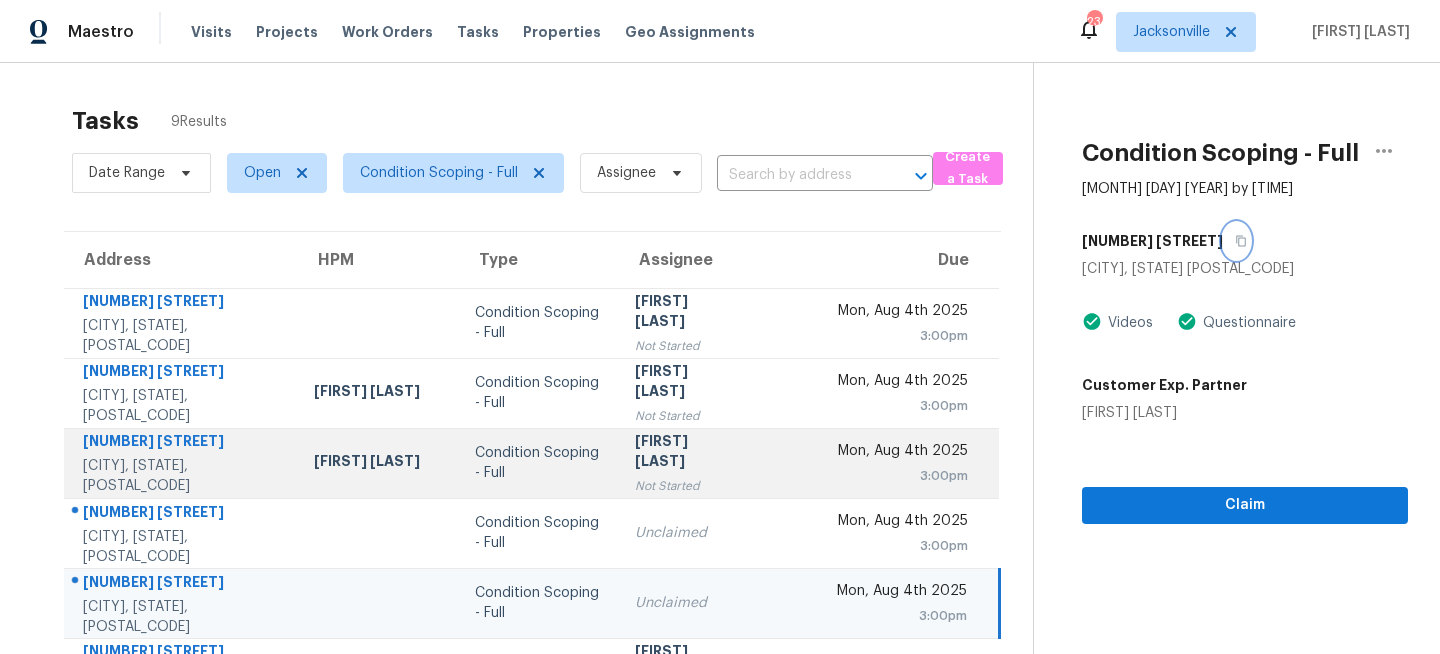 scroll, scrollTop: 280, scrollLeft: 0, axis: vertical 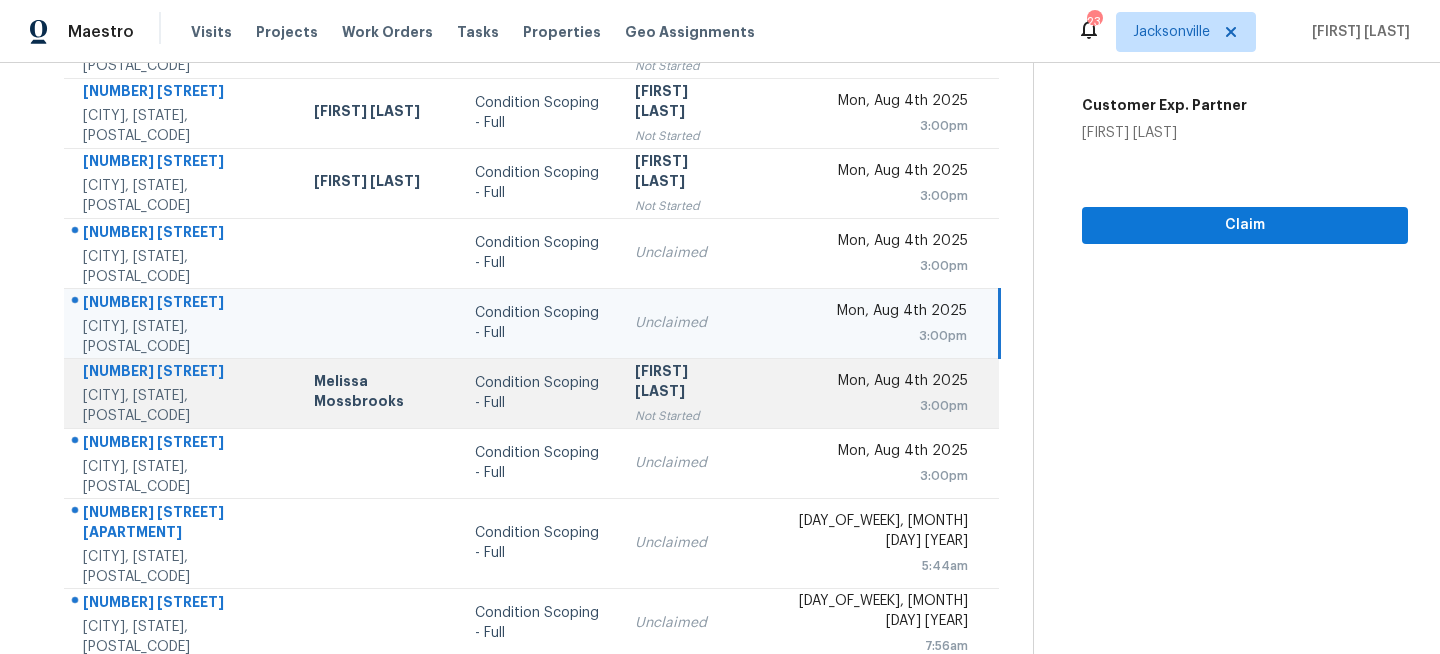 click on "Condition Scoping - Full" at bounding box center (539, 393) 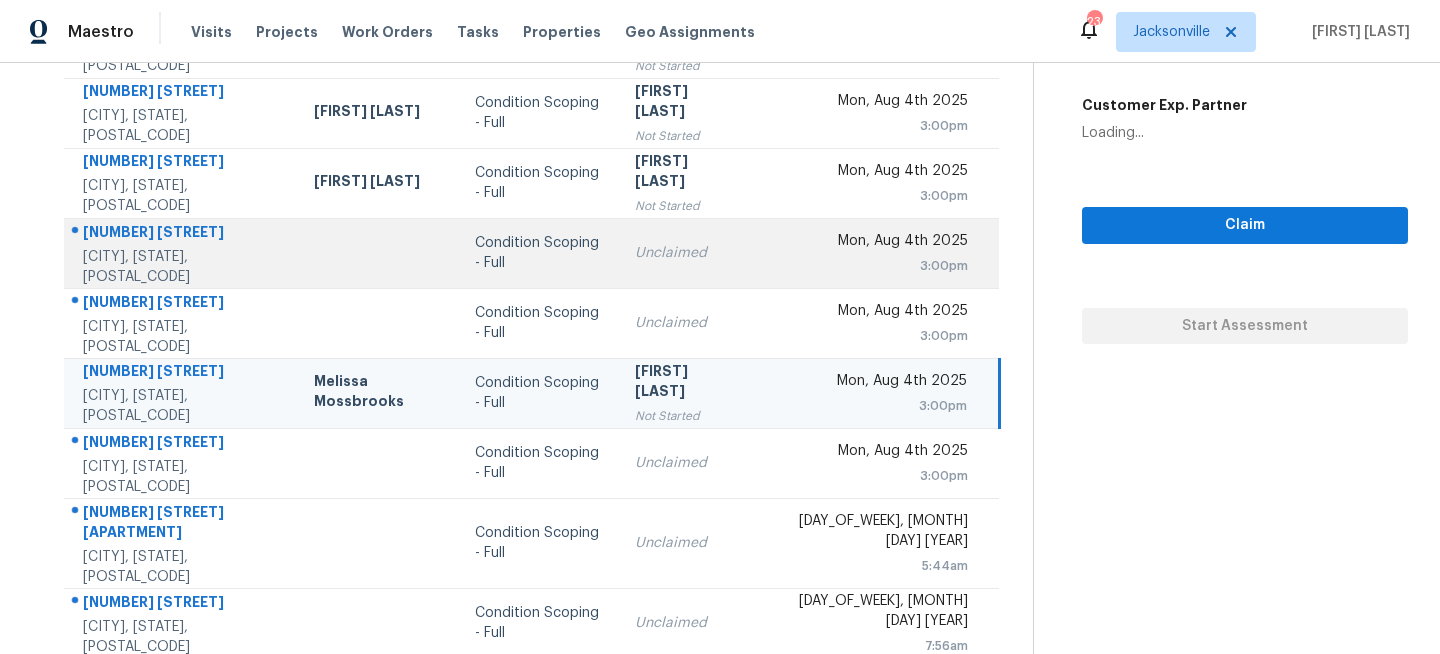 scroll, scrollTop: 0, scrollLeft: 0, axis: both 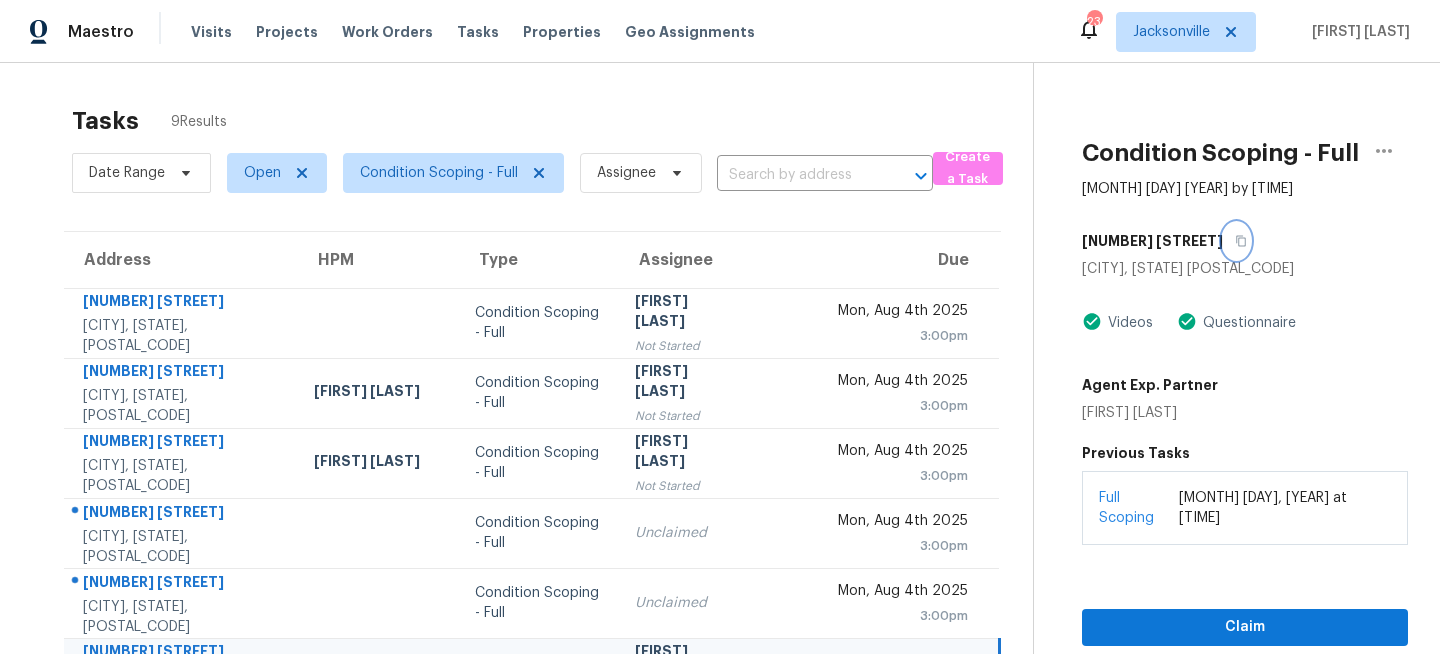 click at bounding box center [1236, 241] 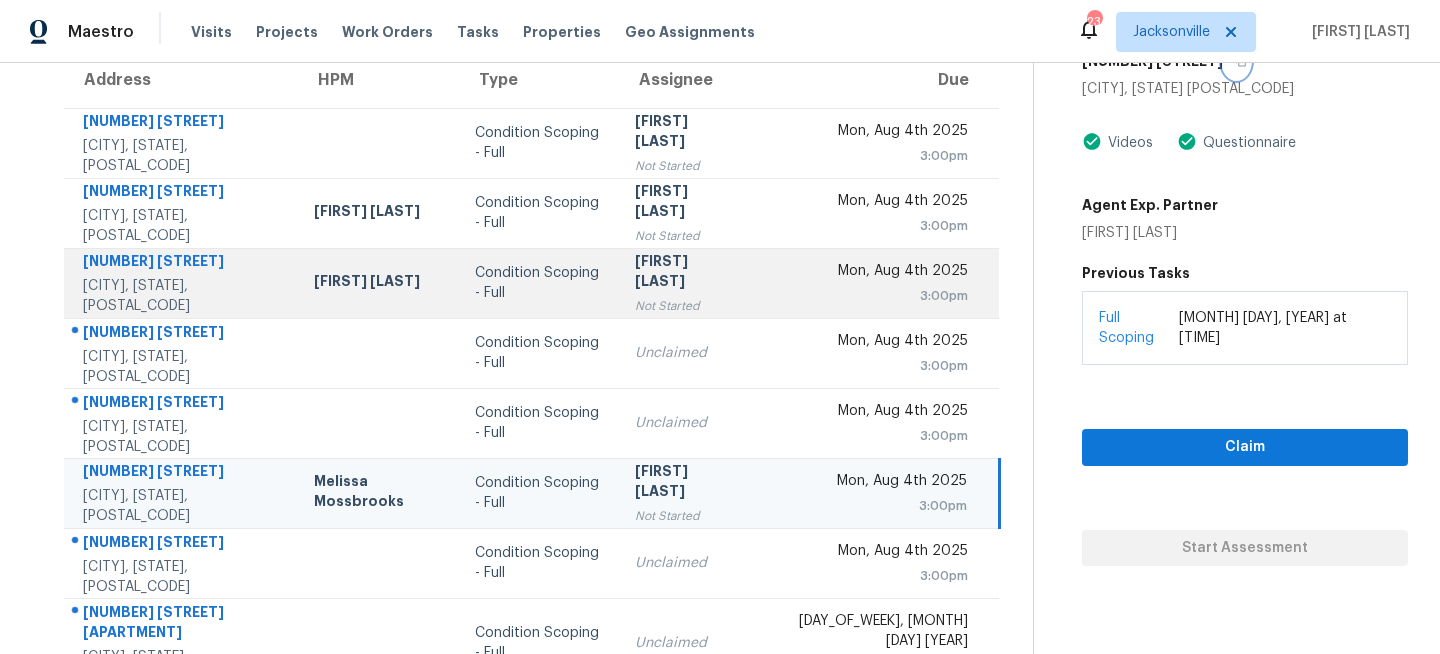 scroll, scrollTop: 280, scrollLeft: 0, axis: vertical 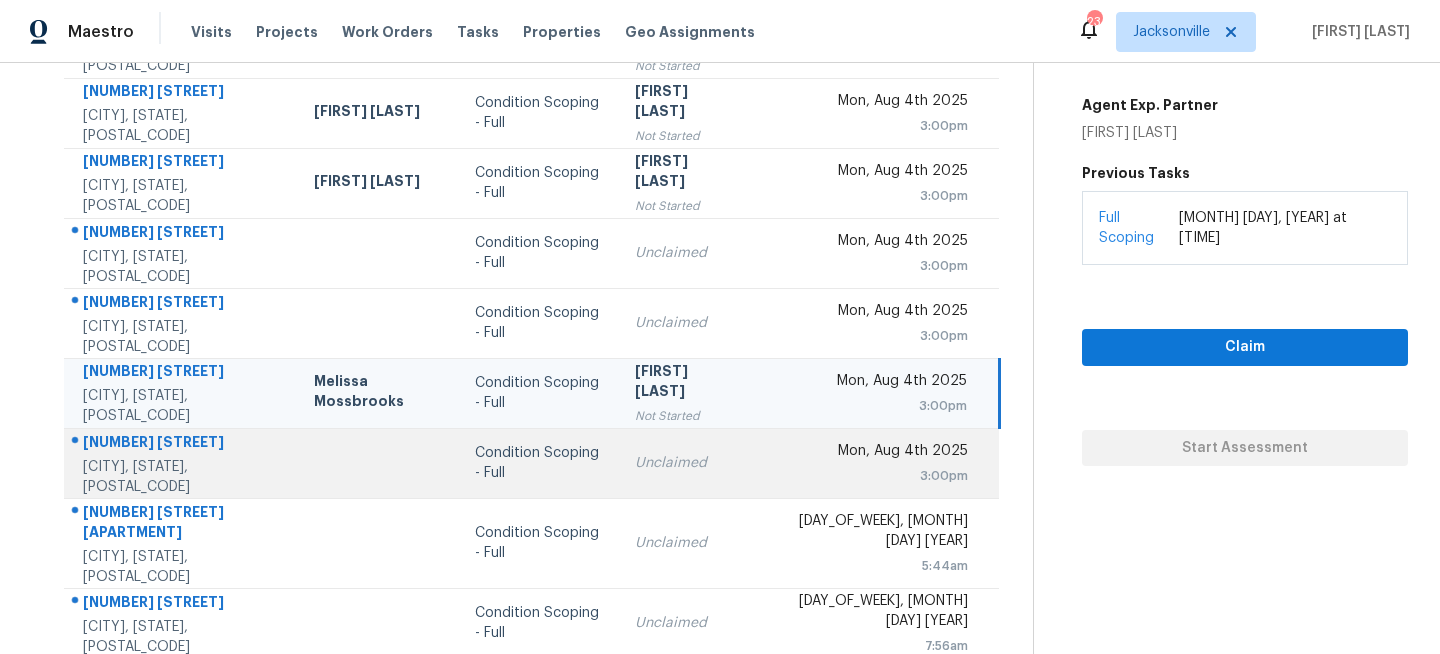 click on "Unclaimed" at bounding box center [682, 463] 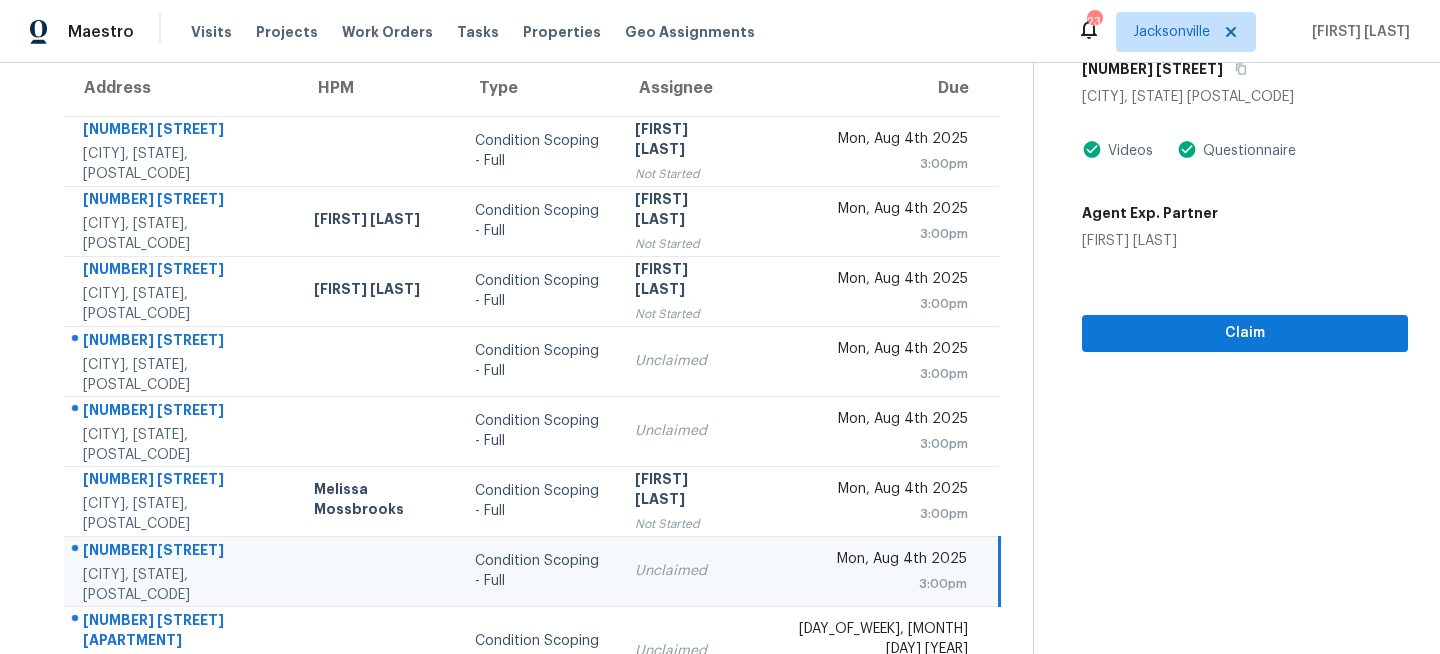 scroll, scrollTop: 153, scrollLeft: 0, axis: vertical 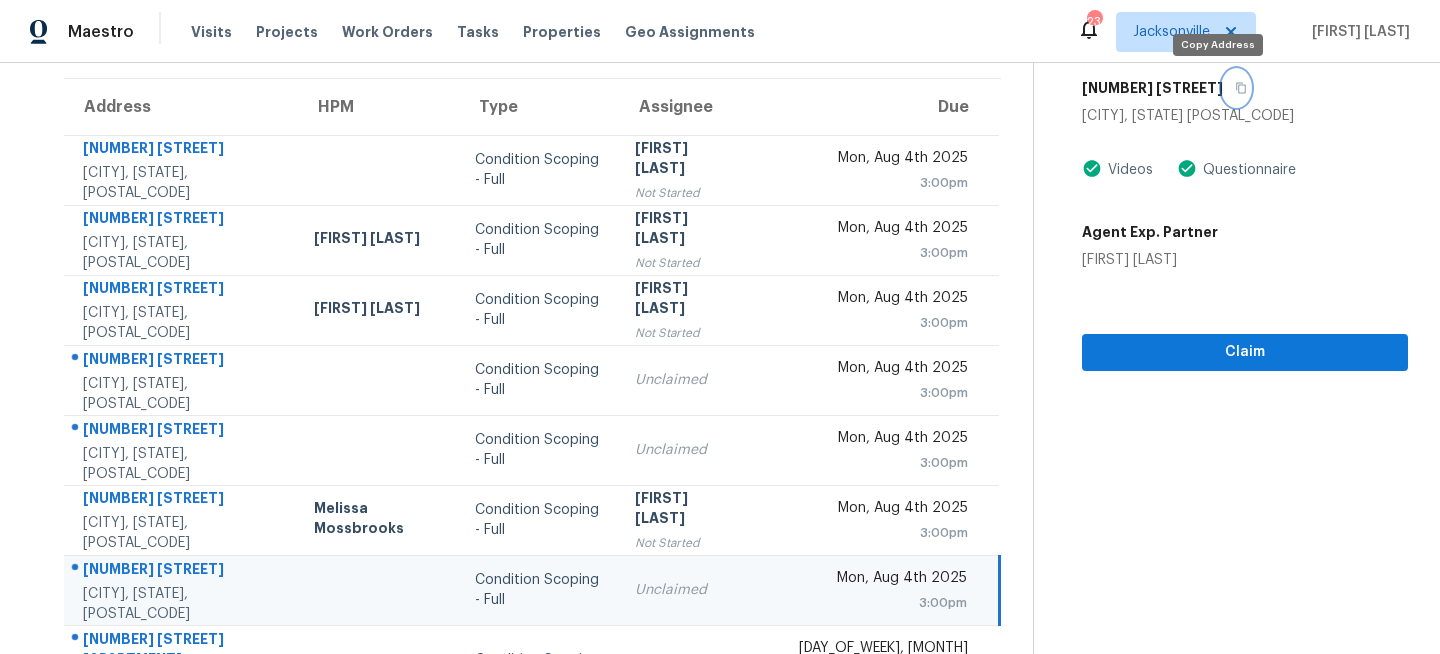click 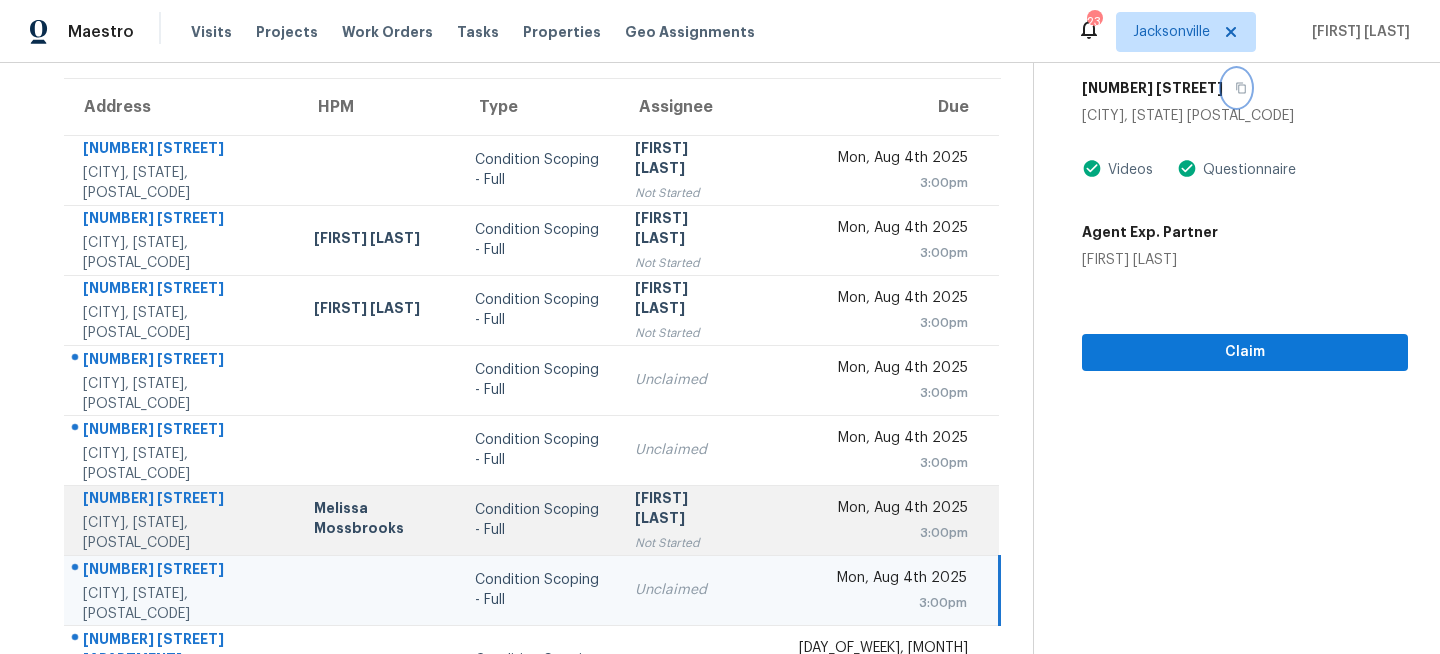 scroll, scrollTop: 280, scrollLeft: 0, axis: vertical 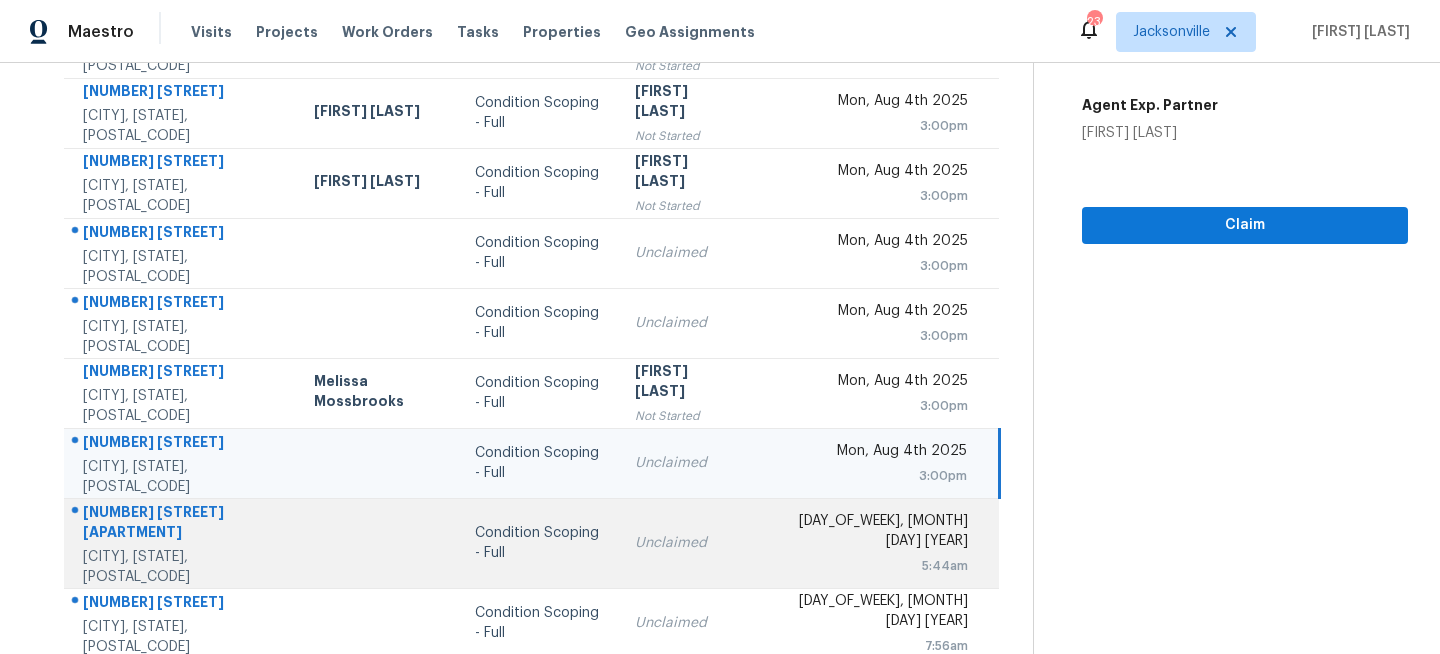 click on "Condition Scoping - Full" at bounding box center (539, 543) 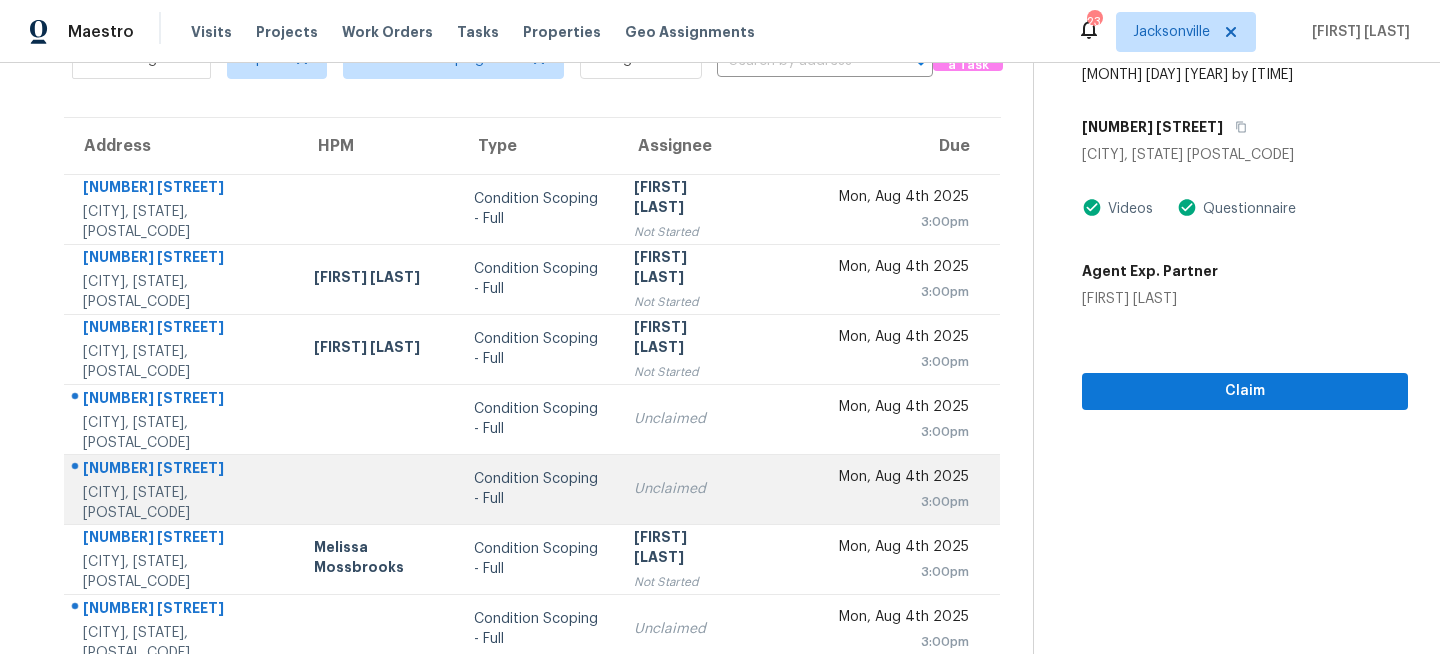 scroll, scrollTop: 0, scrollLeft: 0, axis: both 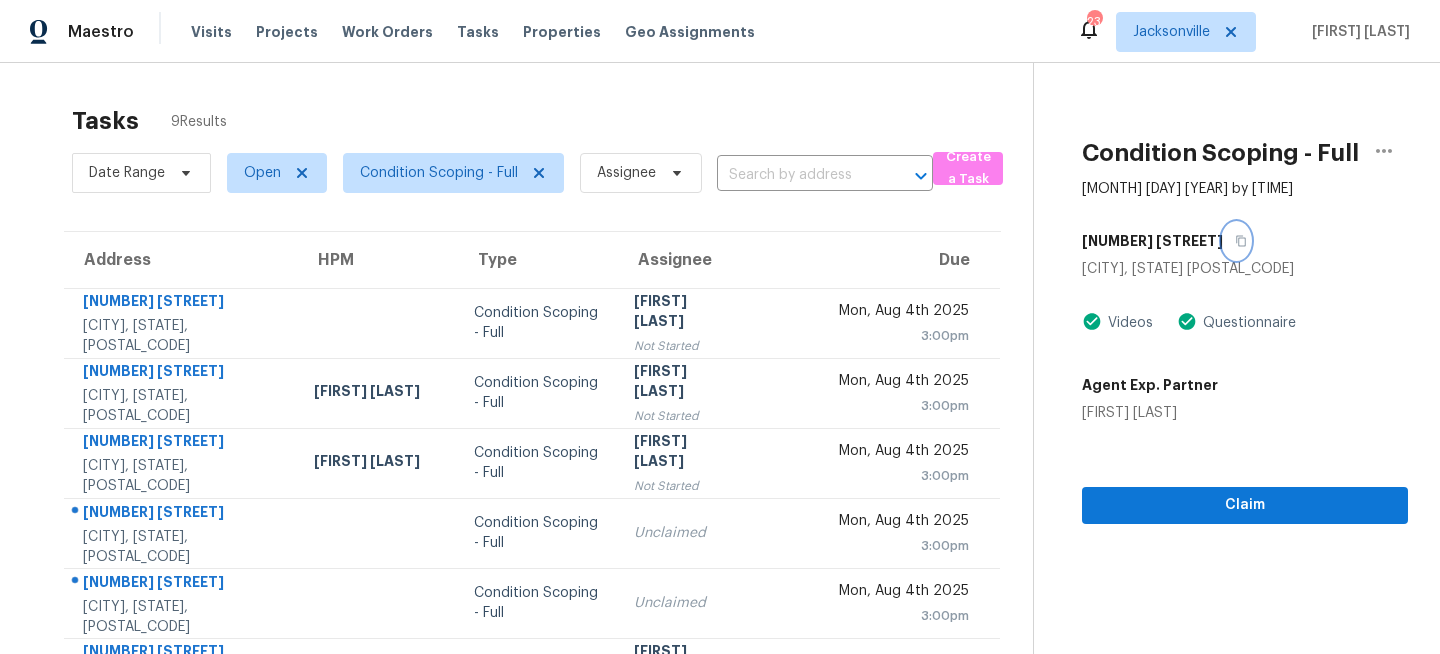 click 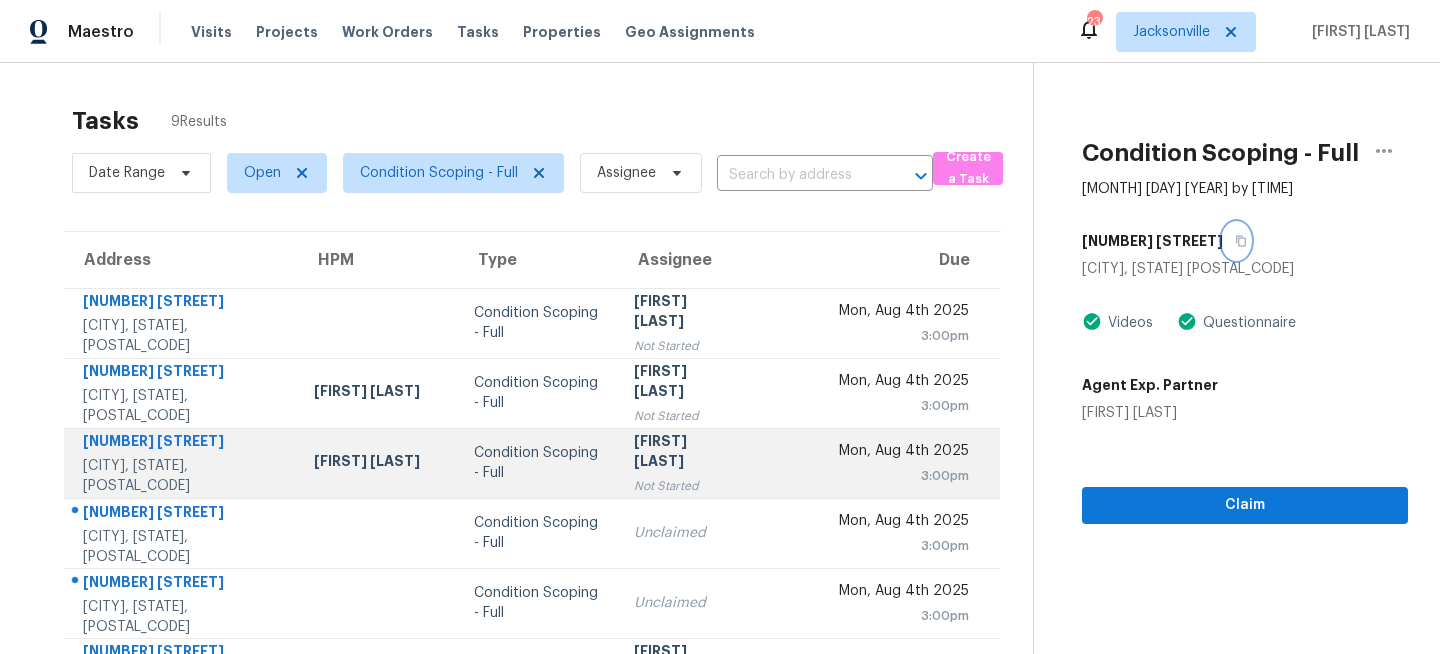 scroll, scrollTop: 280, scrollLeft: 0, axis: vertical 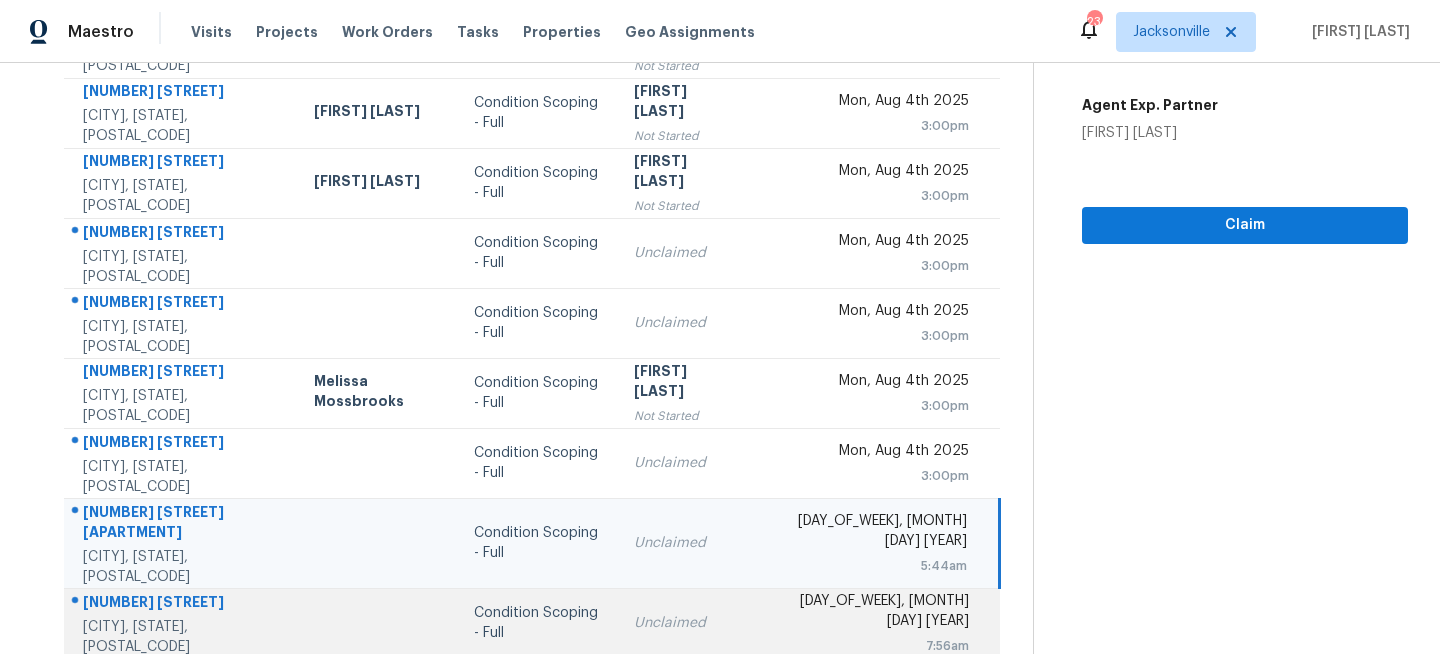 click on "Condition Scoping - Full" at bounding box center [538, 623] 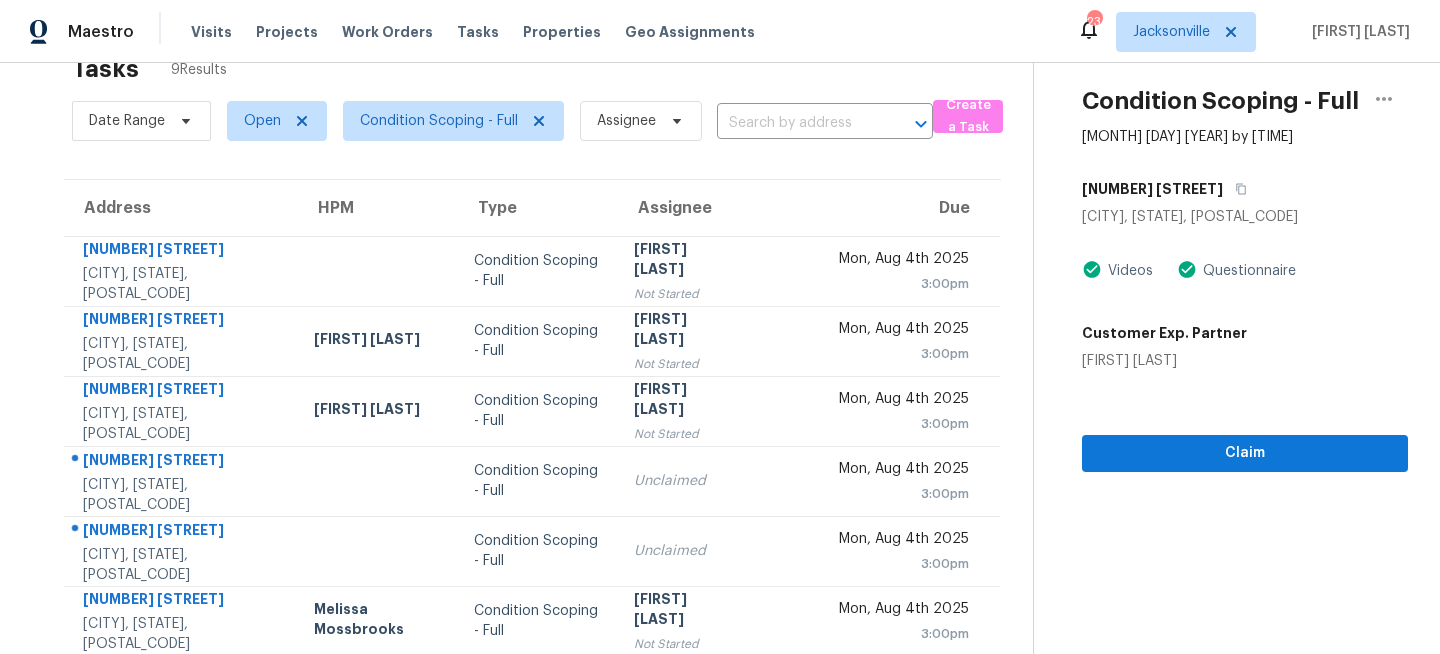 scroll, scrollTop: 30, scrollLeft: 0, axis: vertical 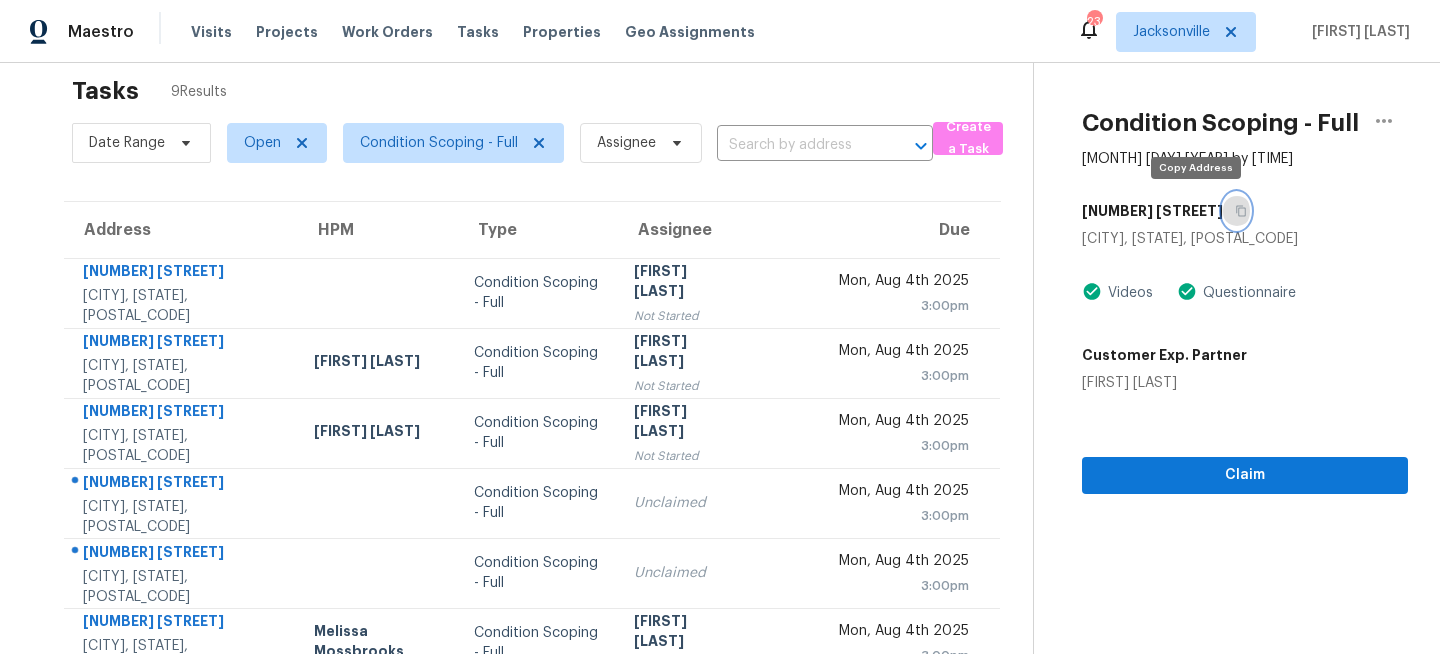 click 